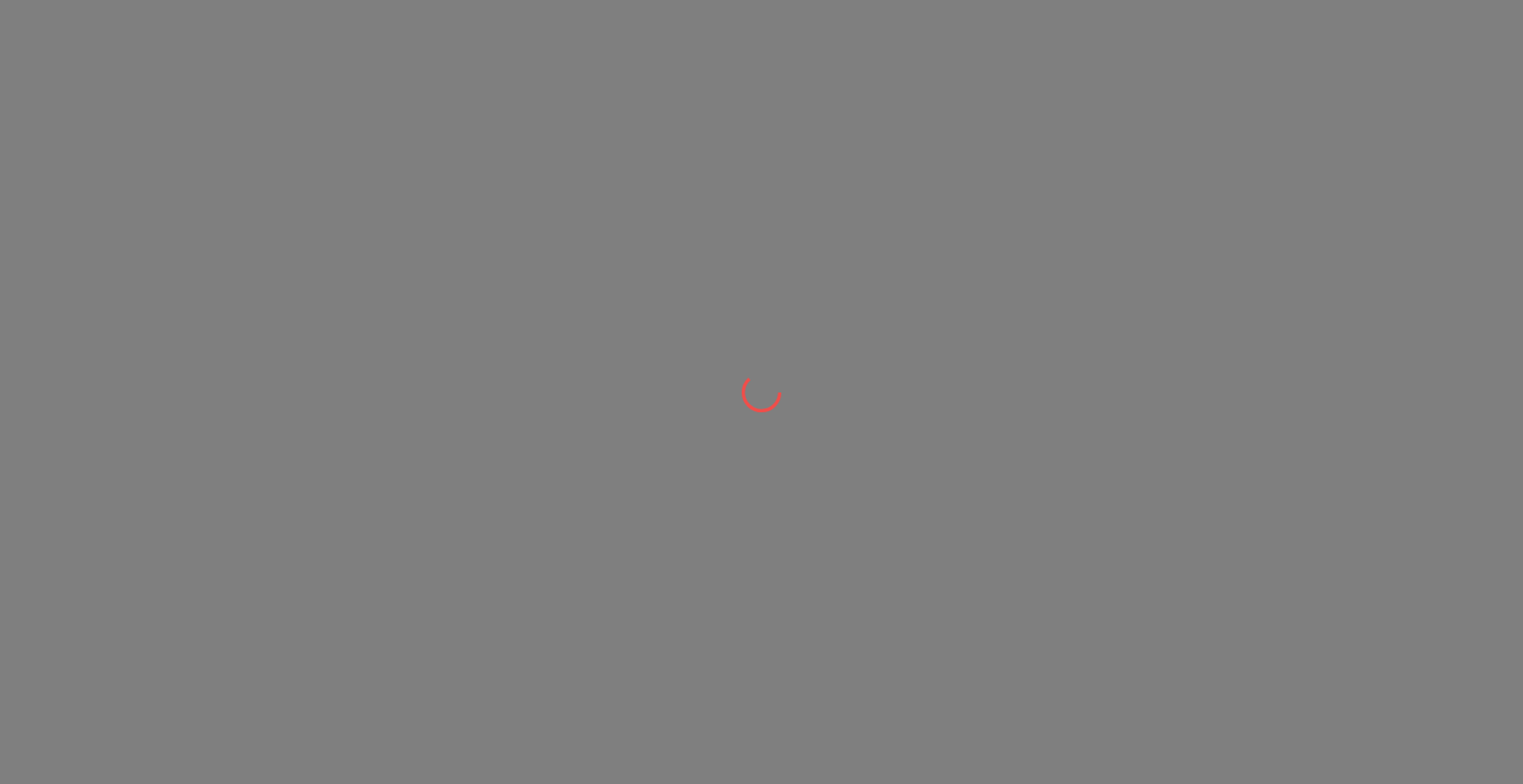 scroll, scrollTop: 0, scrollLeft: 0, axis: both 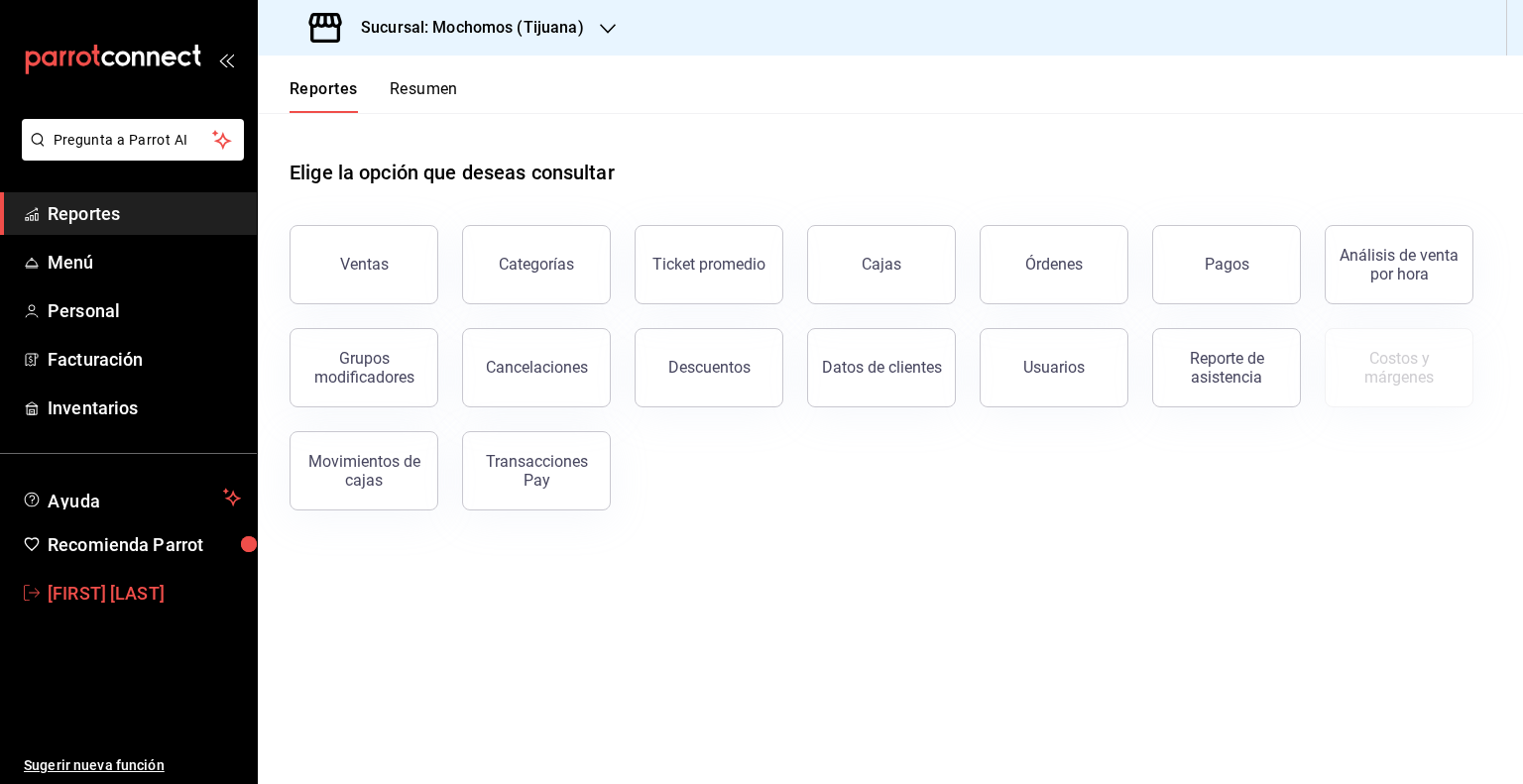 click on "[FIRST] [LAST]" at bounding box center [144, 593] 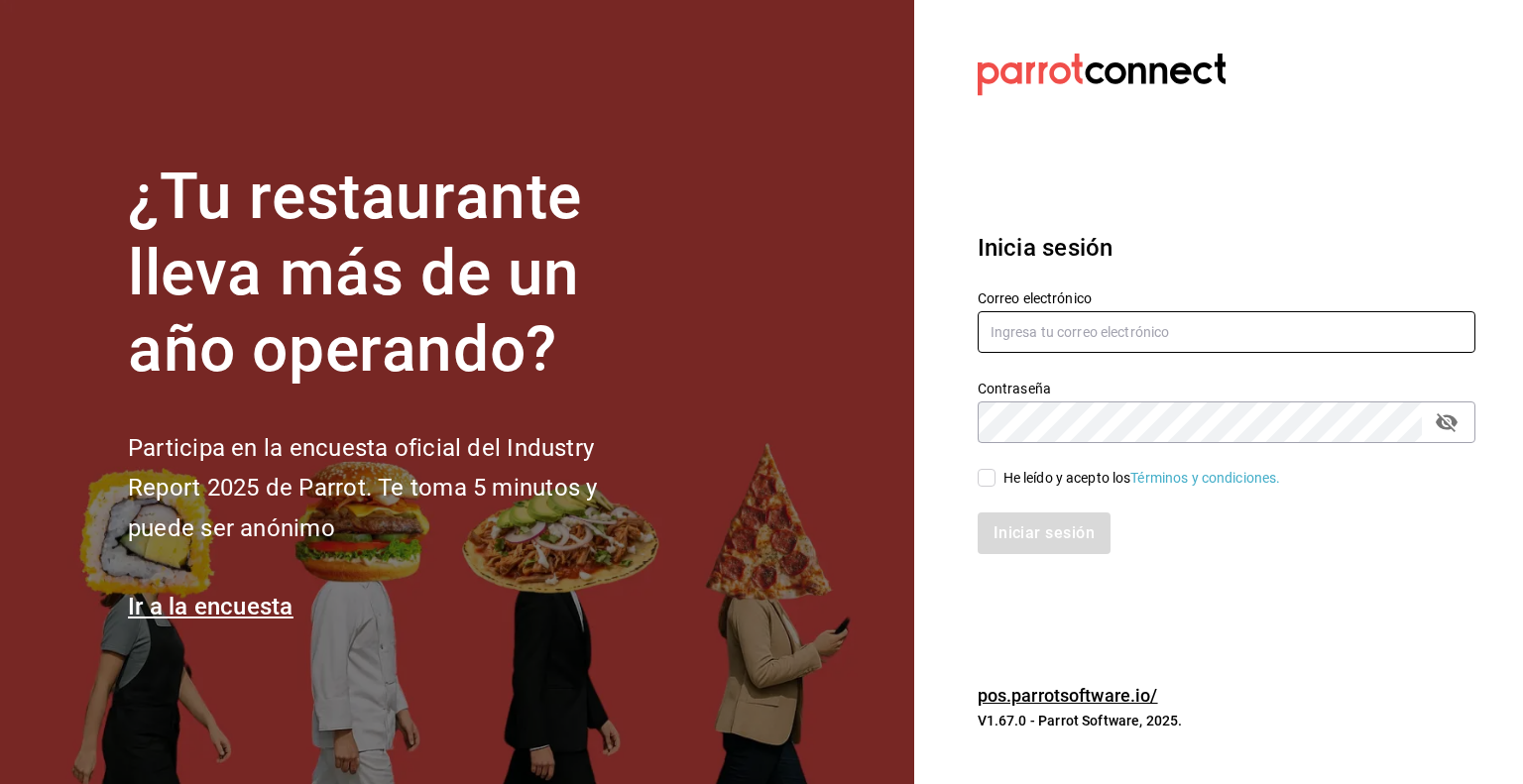 type on "efren.iglesias@example.com" 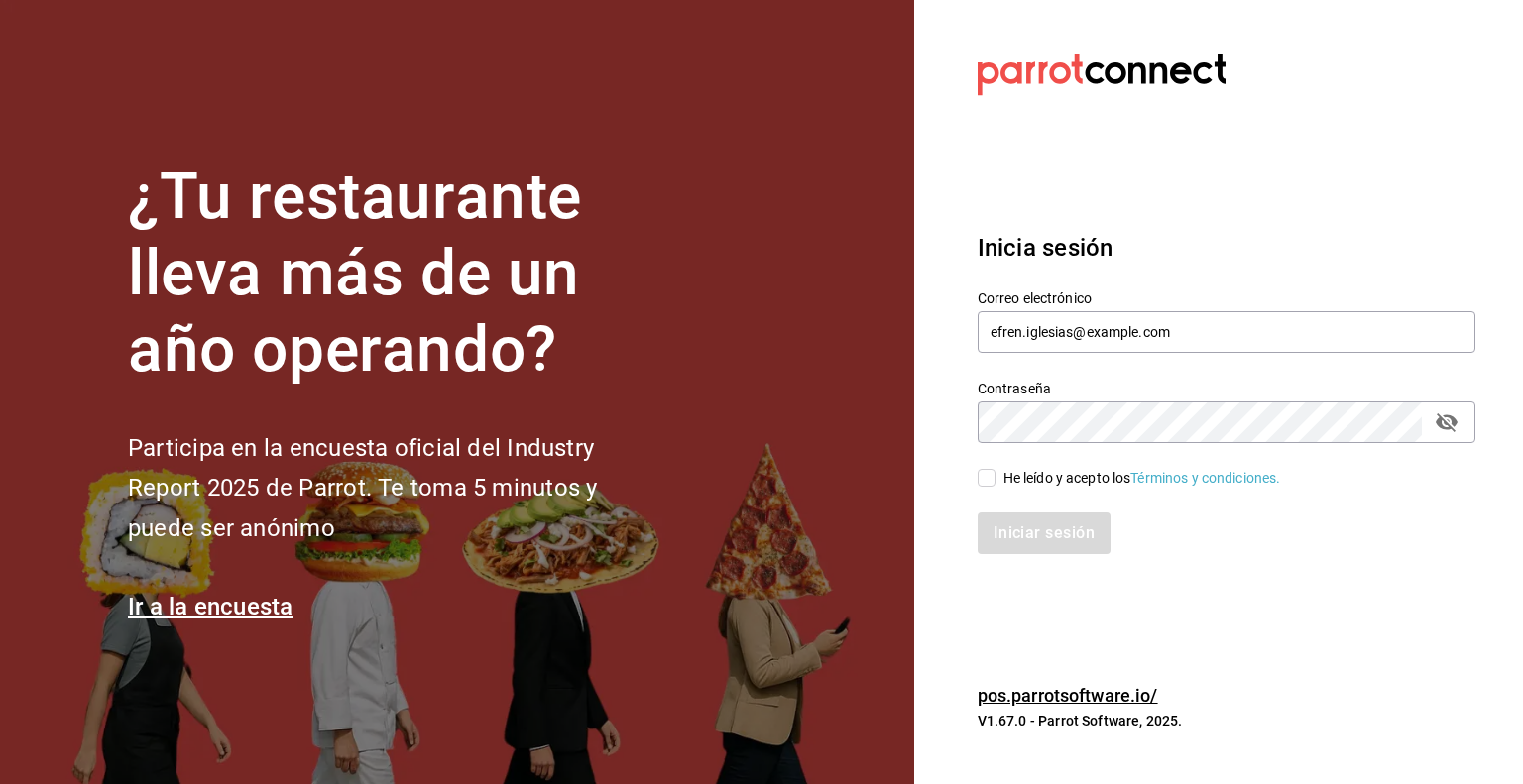 click on "He leído y acepto los  Términos y condiciones." at bounding box center [987, 478] 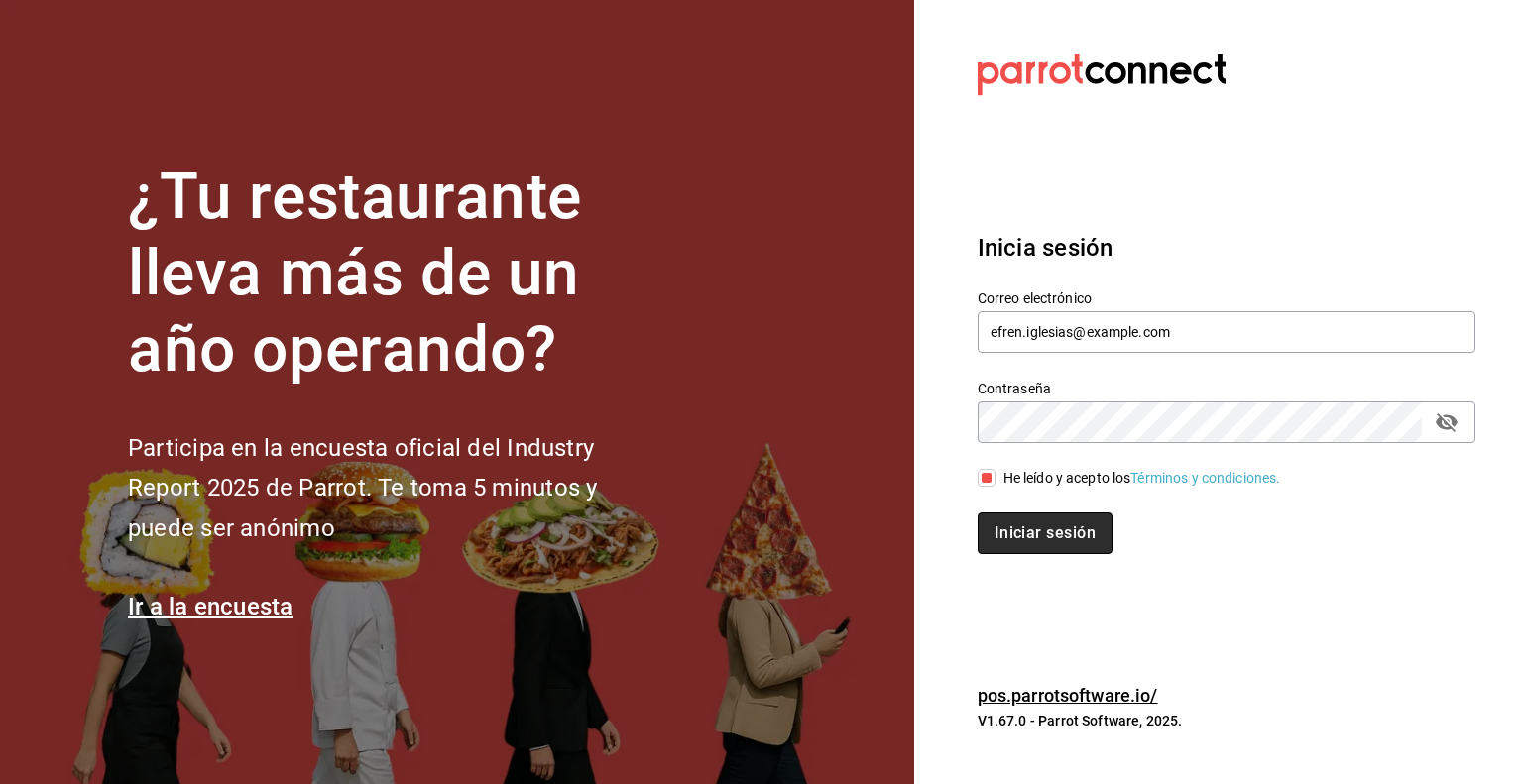 click on "Iniciar sesión" at bounding box center [1045, 533] 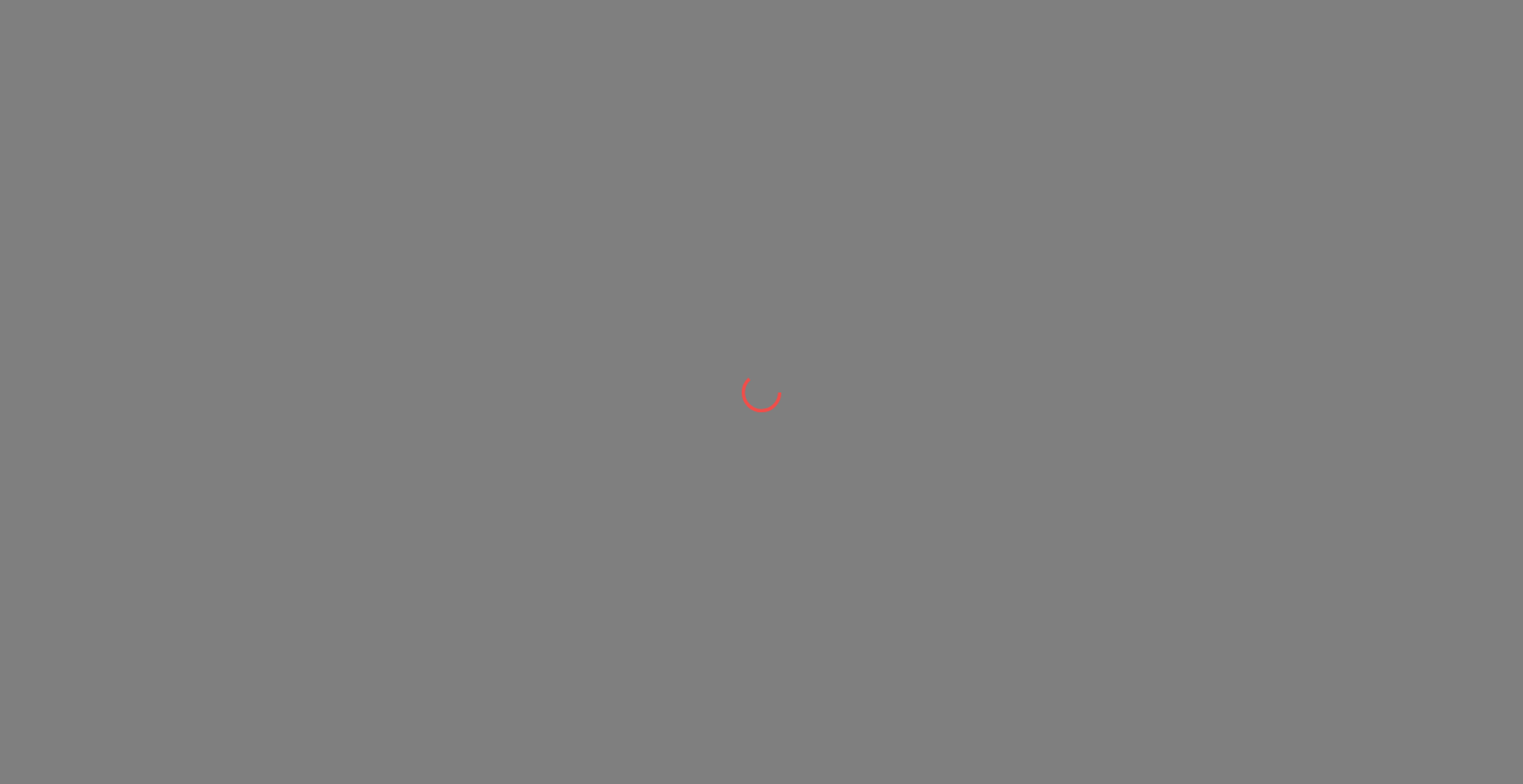 scroll, scrollTop: 0, scrollLeft: 0, axis: both 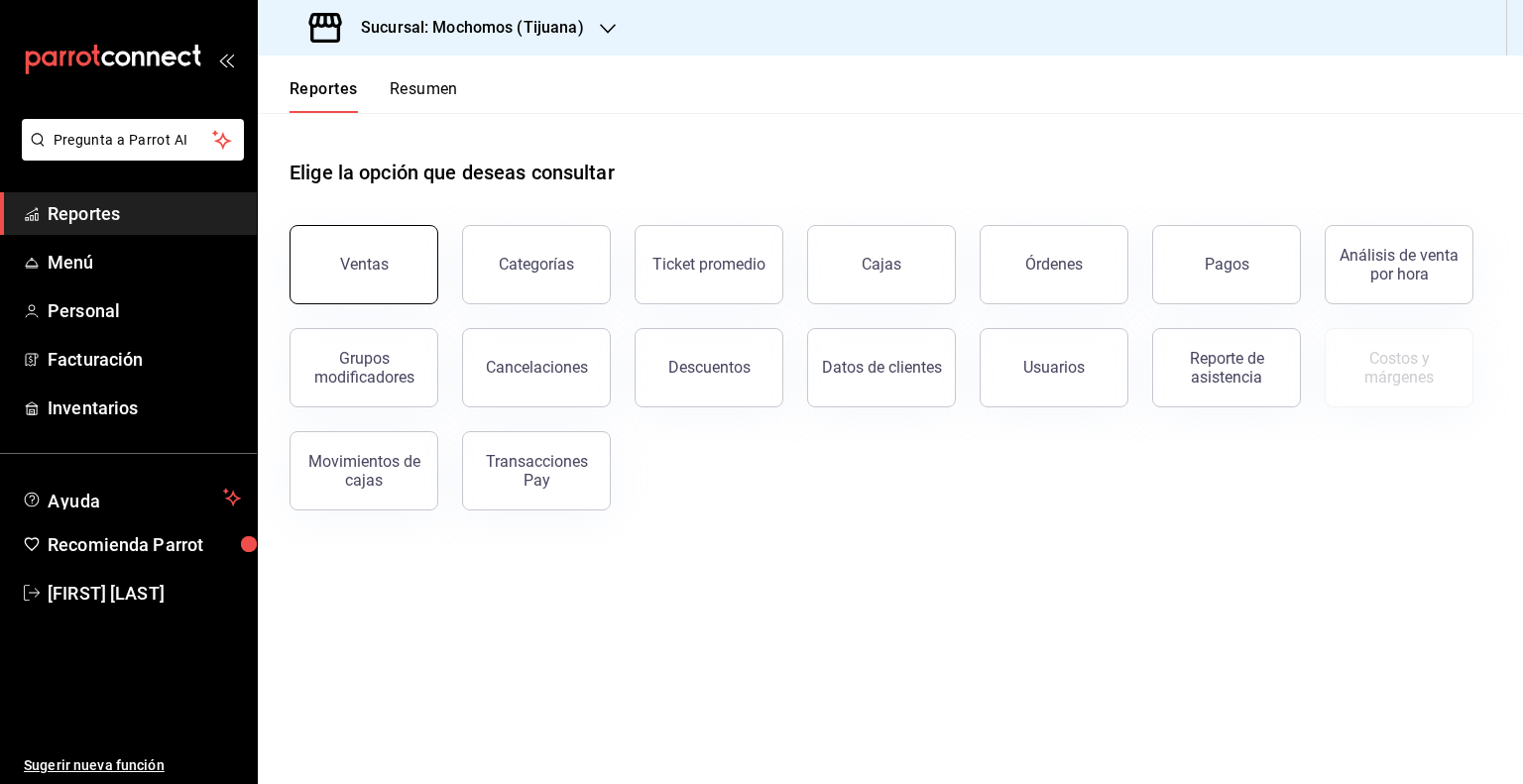 click on "Ventas" at bounding box center [364, 265] 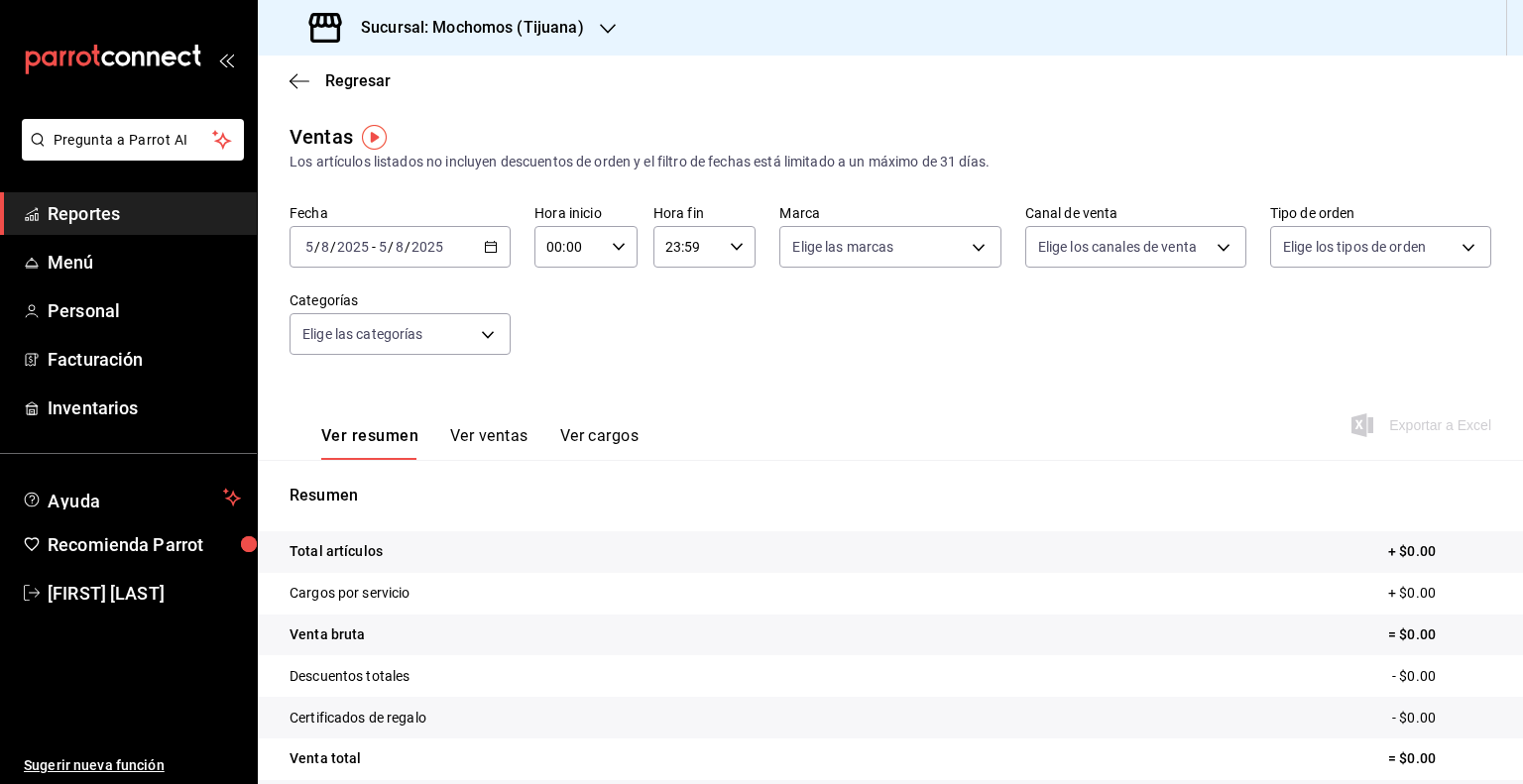 click on "2025-08-05 5 / 8 / 2025 - 2025-08-05 5 / 8 / 2025" at bounding box center (400, 247) 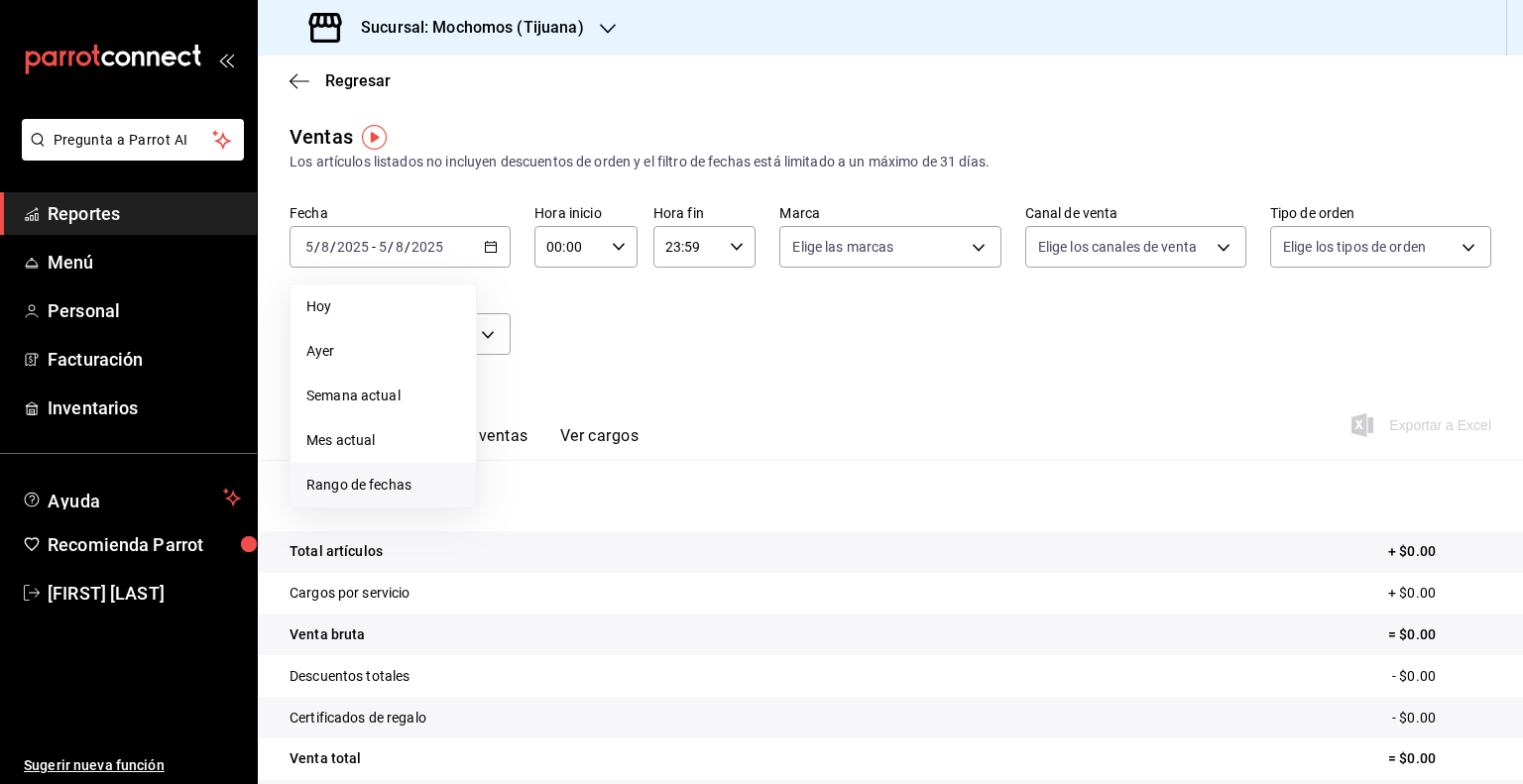 click on "Rango de fechas" at bounding box center (383, 485) 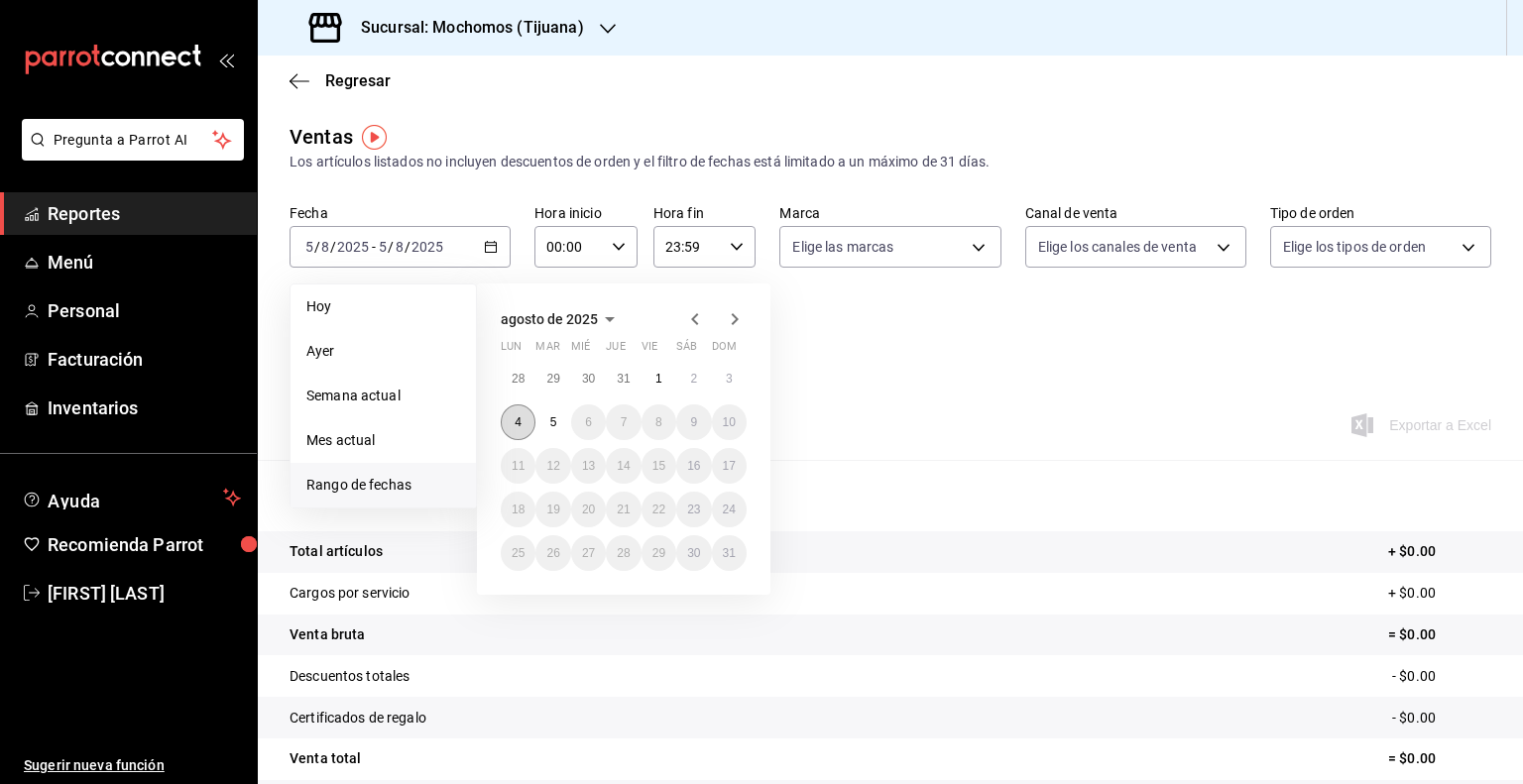 click on "4" at bounding box center (518, 422) 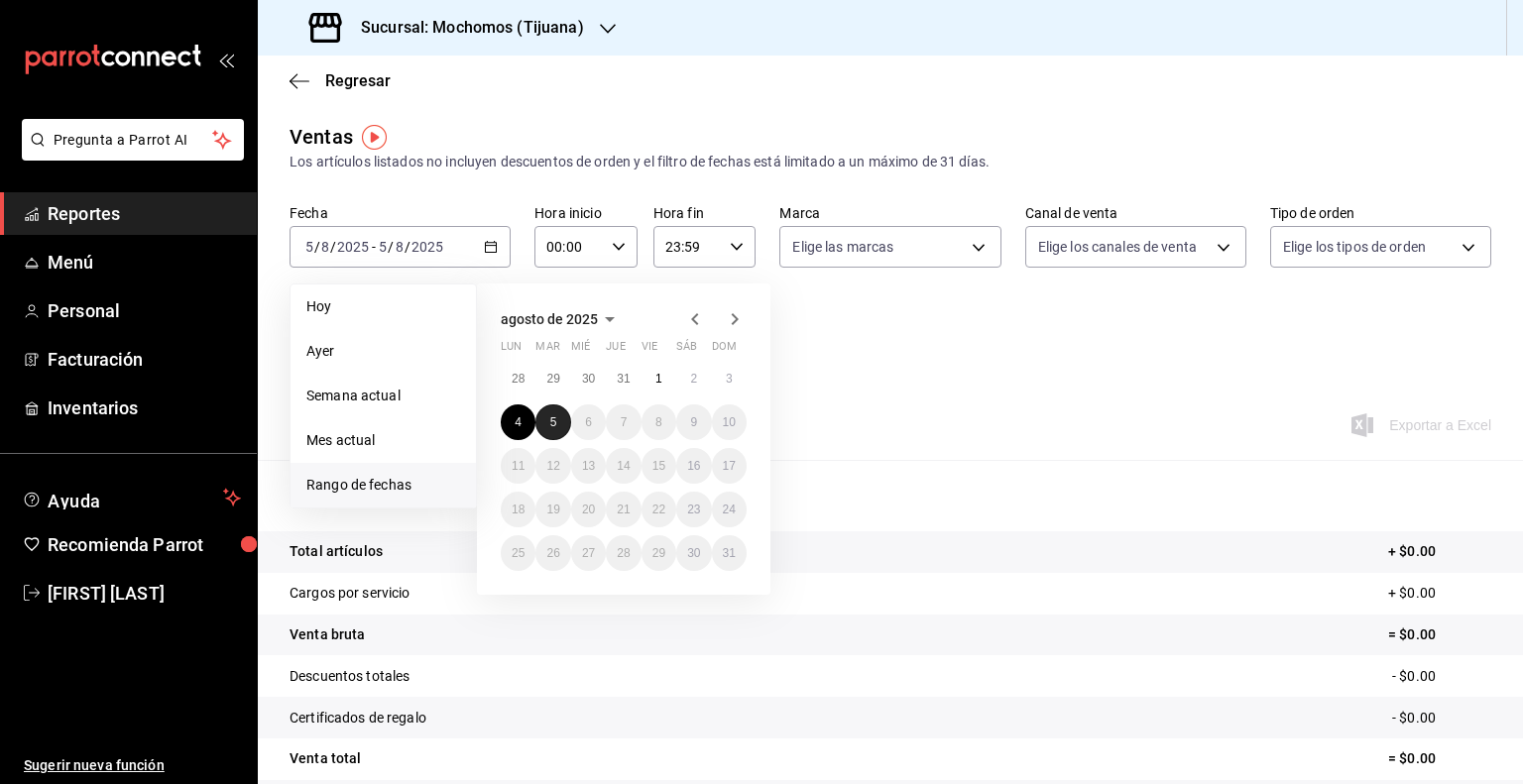 click on "5" at bounding box center [553, 422] 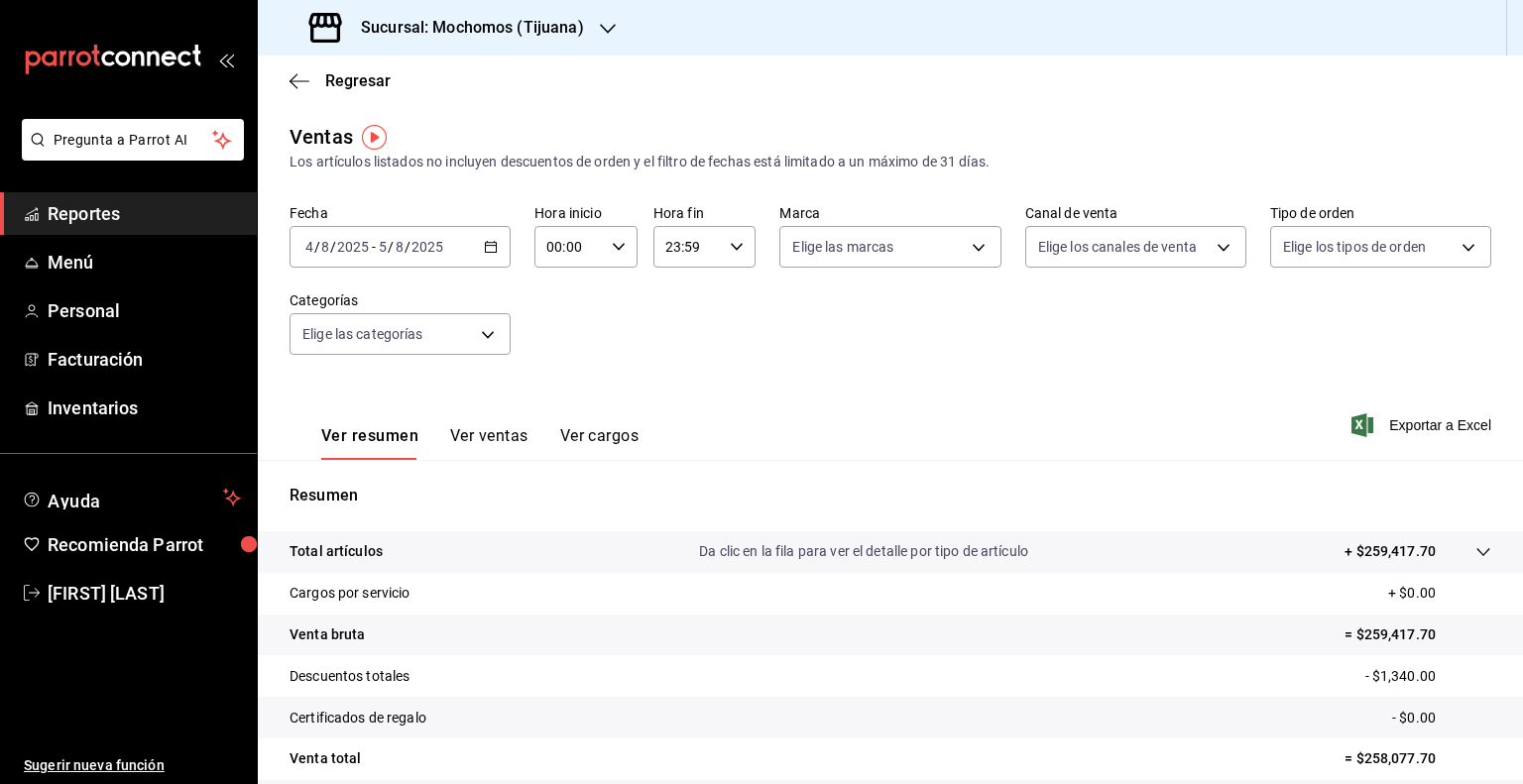 click 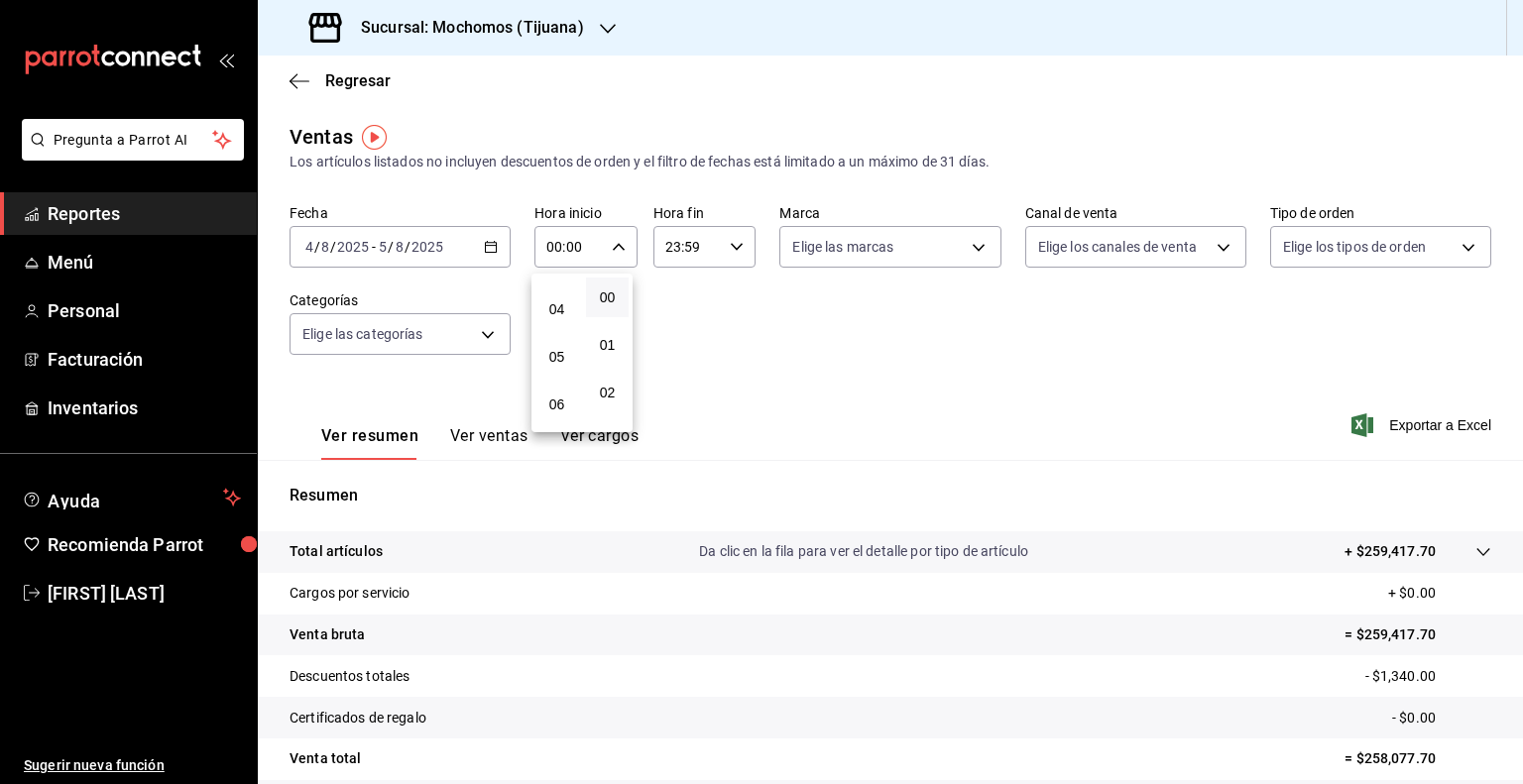 scroll, scrollTop: 178, scrollLeft: 0, axis: vertical 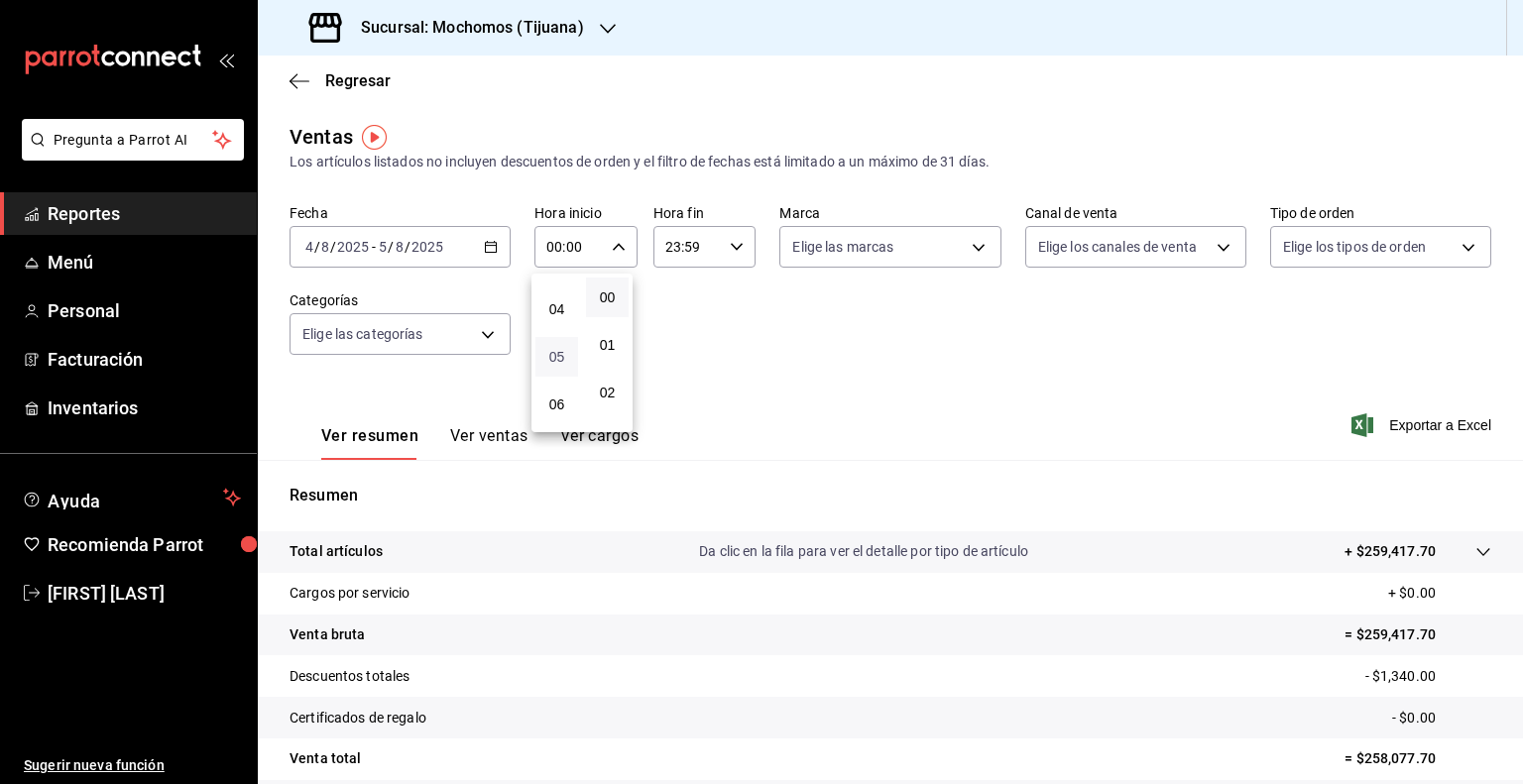click on "05" at bounding box center (556, 357) 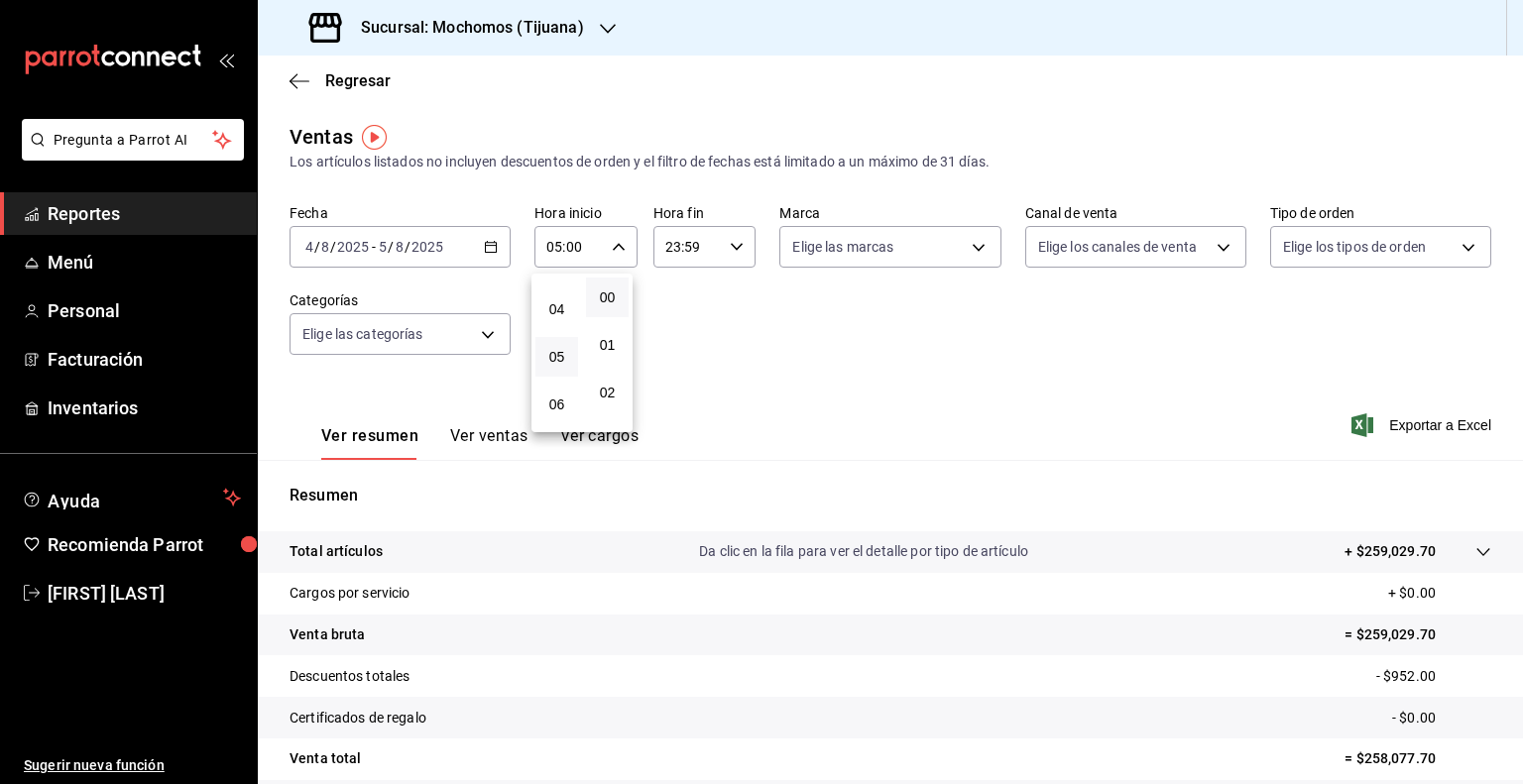 click at bounding box center [762, 392] 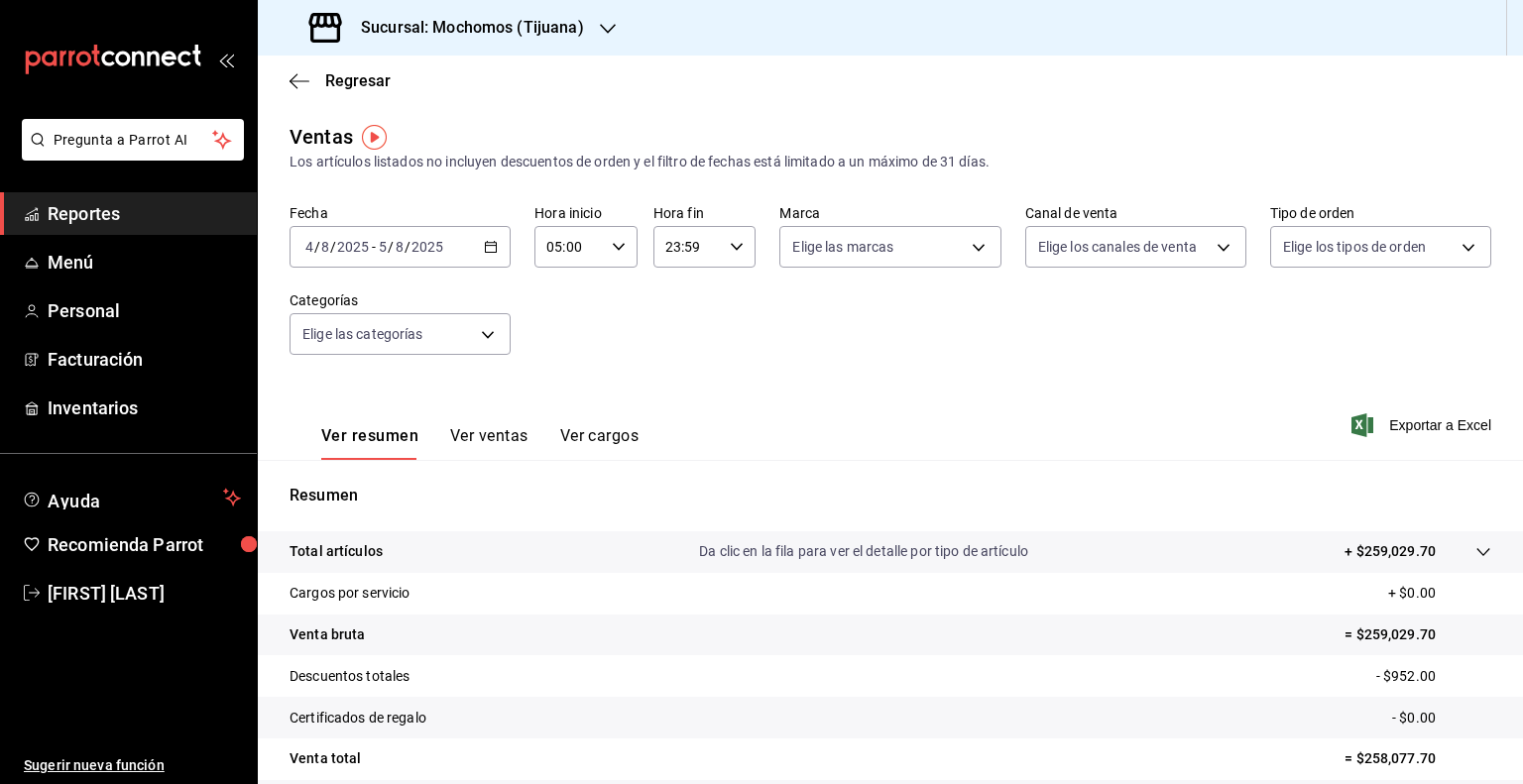 click 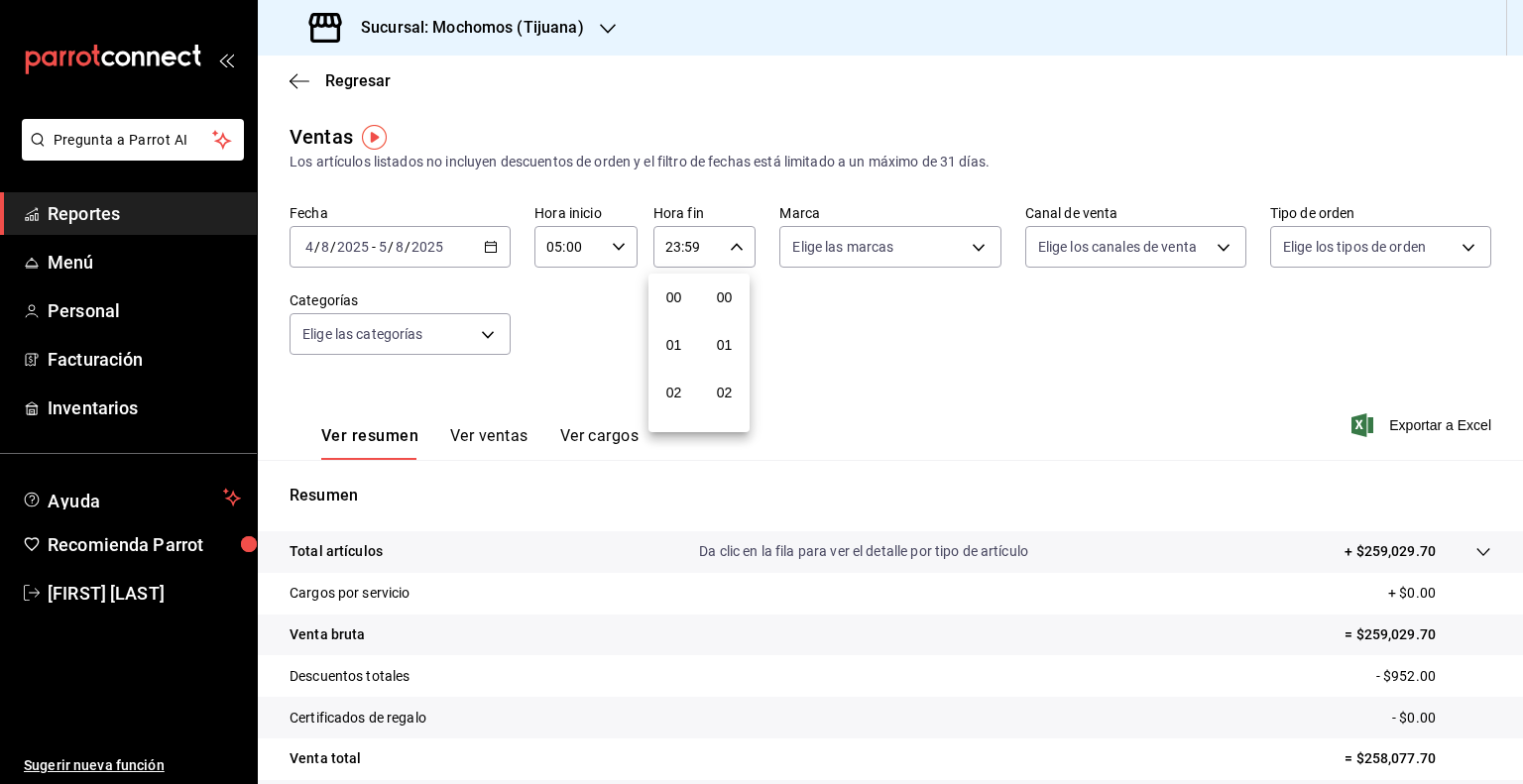 scroll, scrollTop: 1002, scrollLeft: 0, axis: vertical 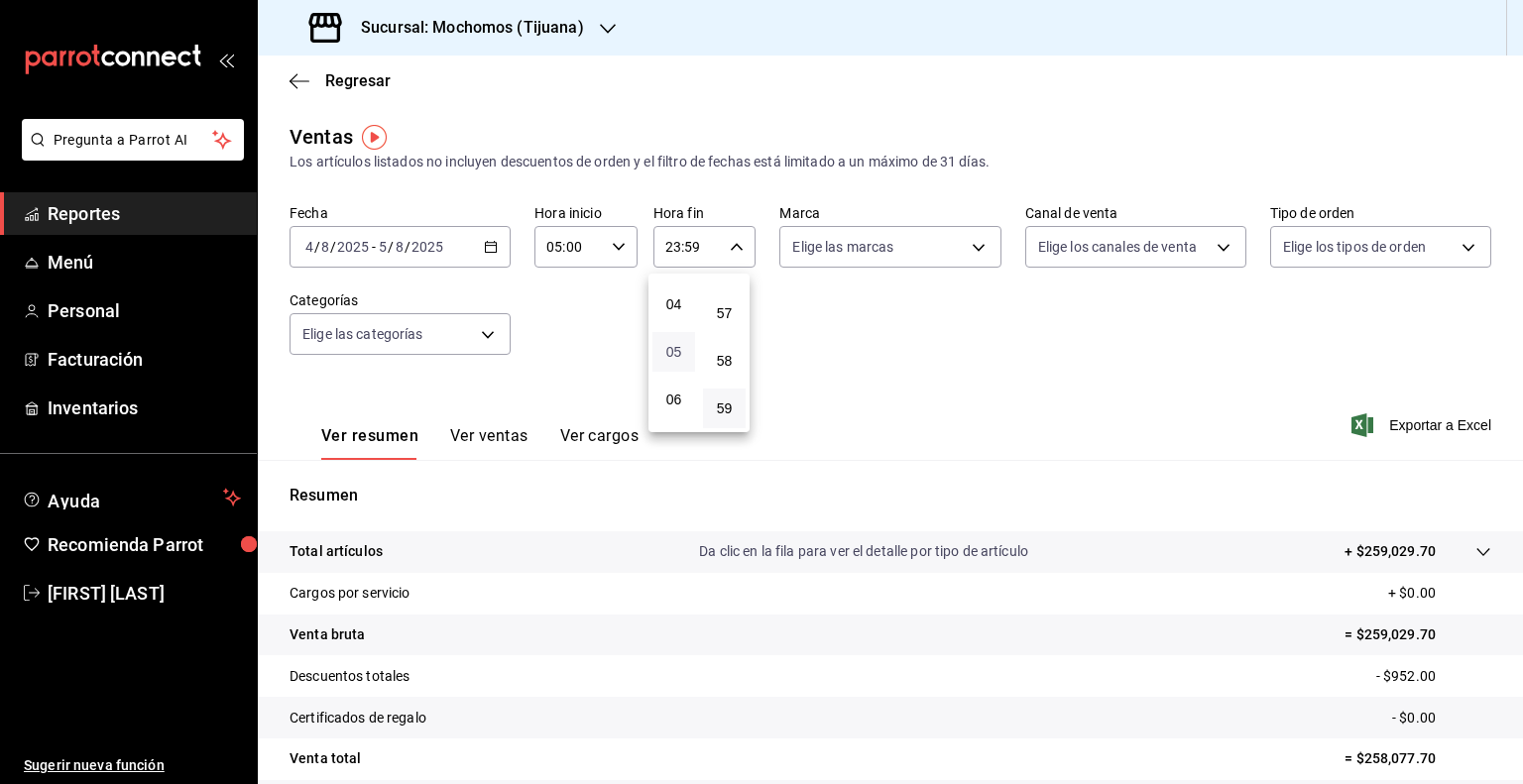 click on "05" at bounding box center [673, 352] 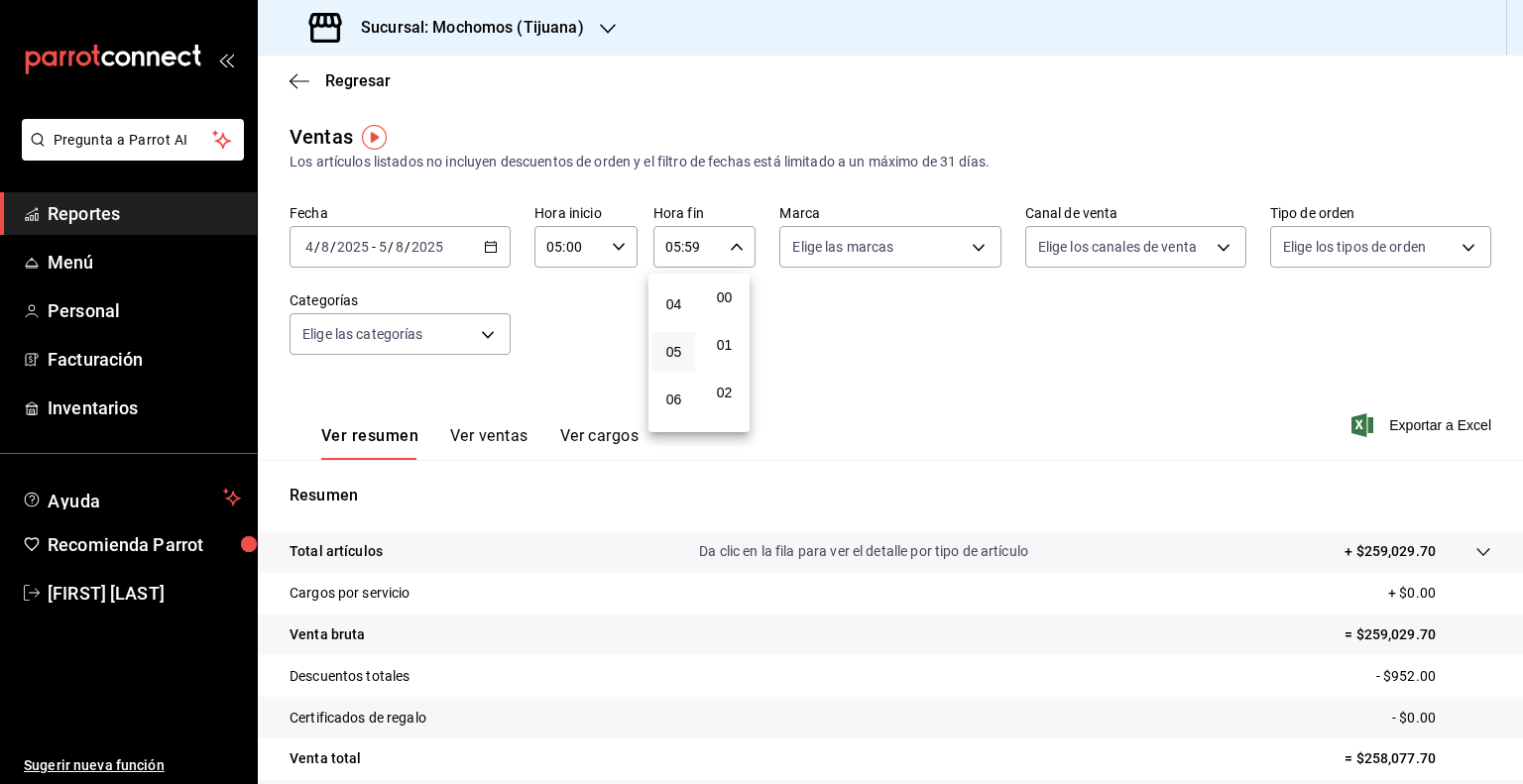 scroll, scrollTop: 0, scrollLeft: 0, axis: both 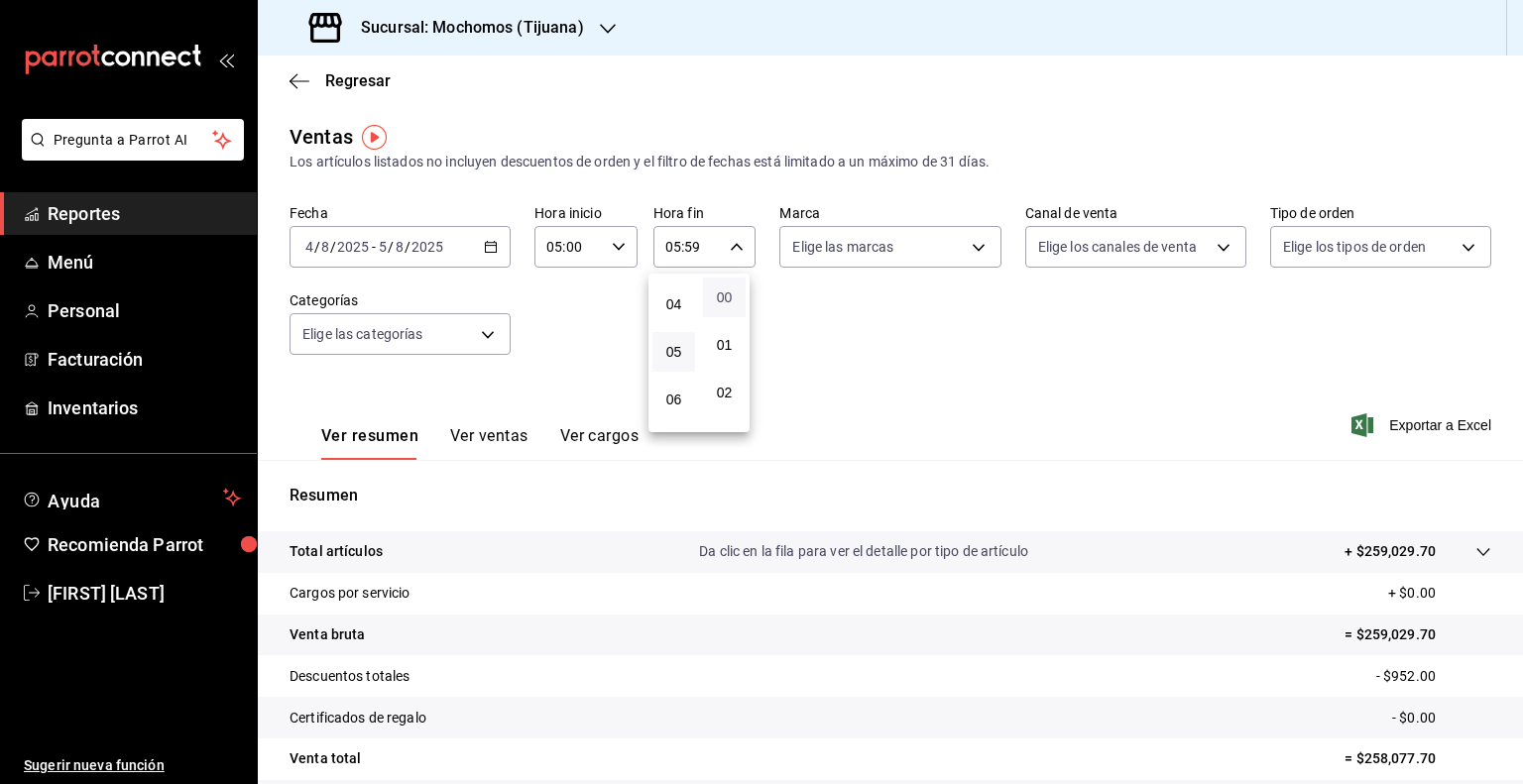 click on "00" at bounding box center (724, 297) 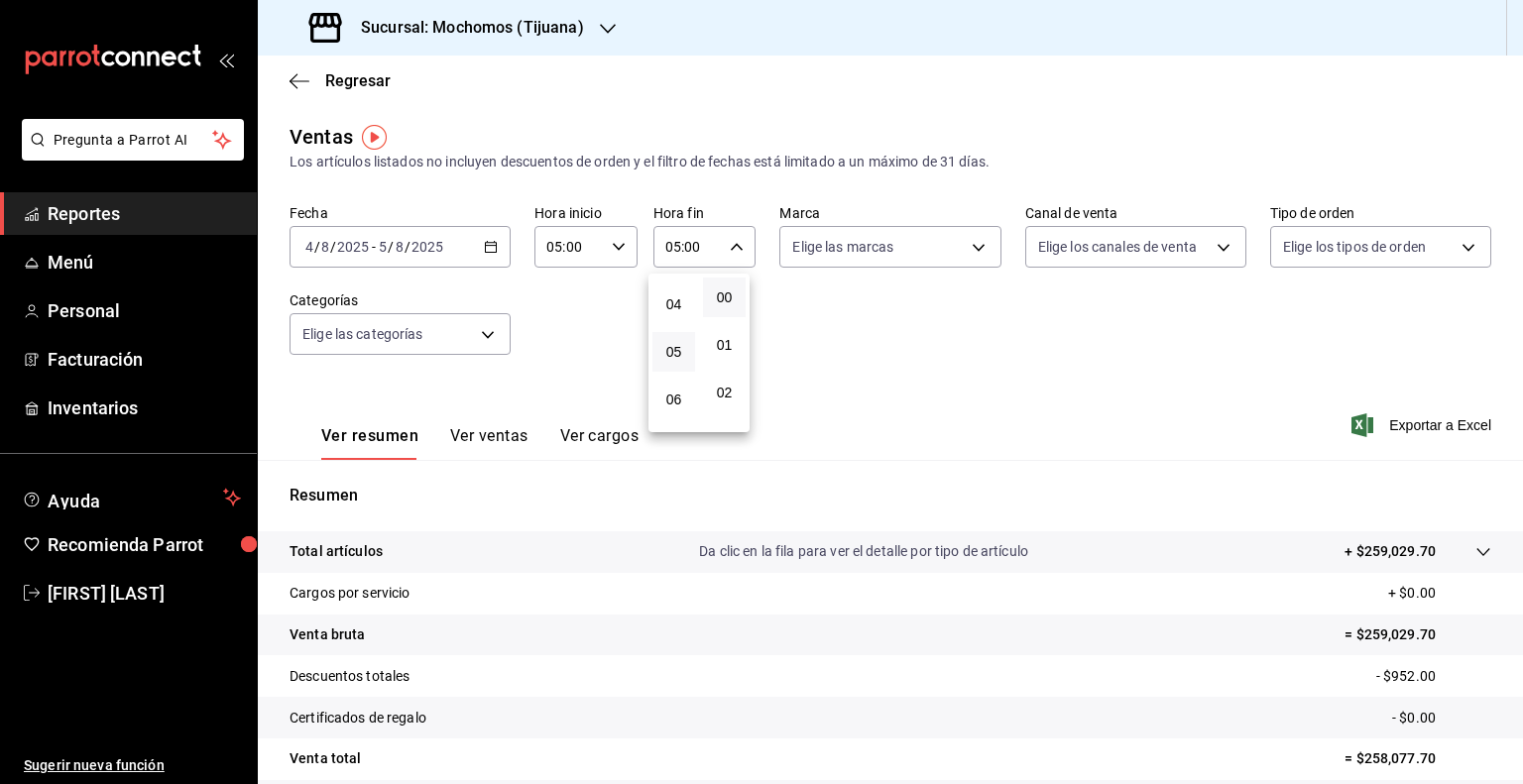 click at bounding box center (762, 392) 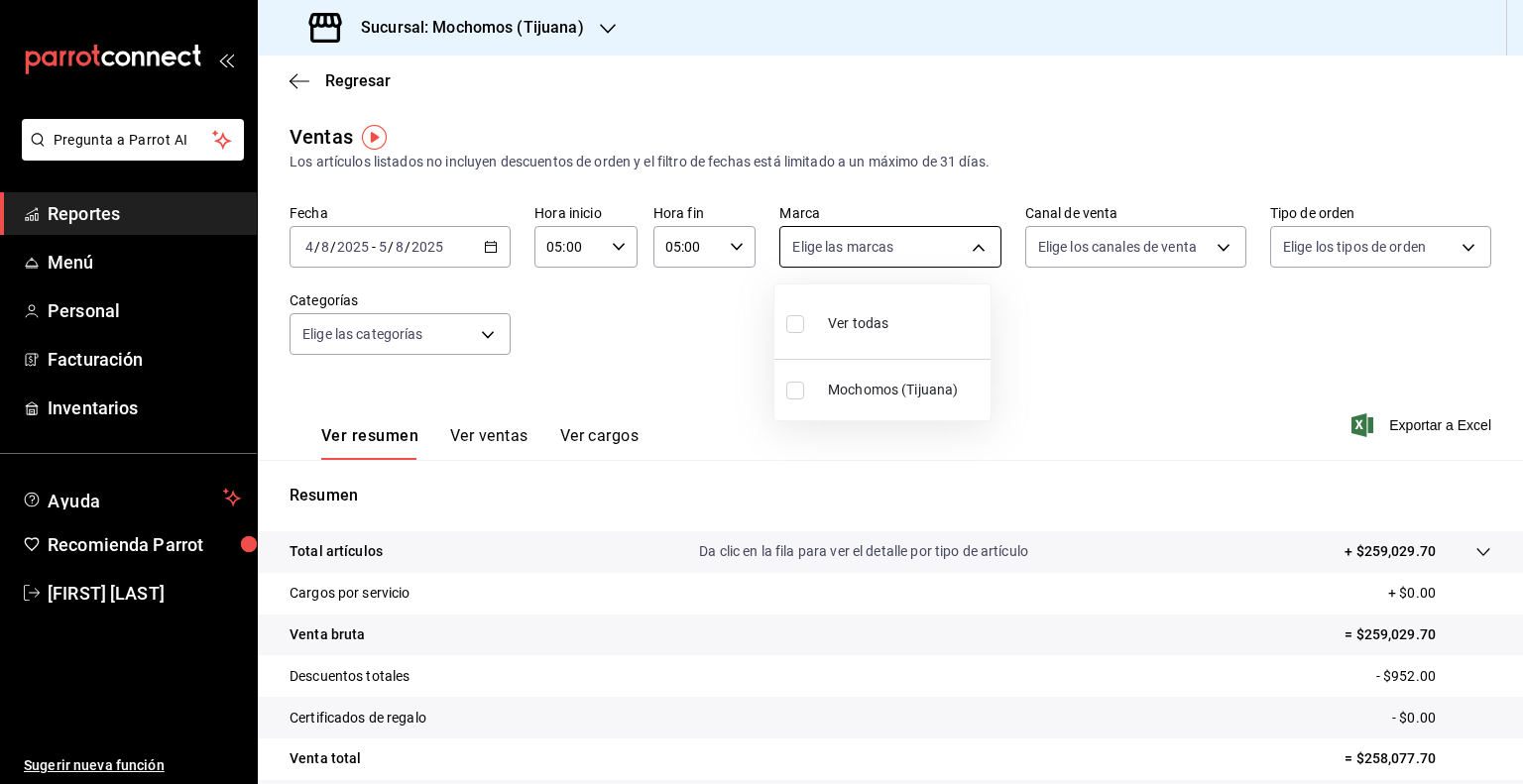 click on "Pregunta a Parrot AI Reportes   Menú   Personal   Facturación   Inventarios   Ayuda Recomienda Parrot   [FIRST] [LAST]   Sugerir nueva función   Sucursal: Mochomos ([CITY]) Regresar Ventas Los artículos listados no incluyen descuentos de orden y el filtro de fechas está limitado a un máximo de 31 días. Fecha [DATE] [DATE] - [DATE] [DATE] Hora inicio [TIME] Hora inicio Hora fin [TIME] Hora fin Marca Elige las marcas Canal de venta Elige los canales de venta Tipo de orden Elige los tipos de orden Categorías Elige las categorías Ver resumen Ver ventas Ver cargos Exportar a Excel Resumen Total artículos Da clic en la fila para ver el detalle por tipo de artículo + $259,029.70 Cargos por servicio + $0.00 Venta bruta = $259,029.70 Descuentos totales - $952.00 Certificados de regalo - $0.00 Venta total = $258,077.70 Impuestos - $19,116.87 Venta neta = $238,960.83 Pregunta a Parrot AI Reportes   Menú   Personal   Facturación   Inventarios   Ayuda Recomienda Parrot   [FIRST] [LAST]" at bounding box center (762, 392) 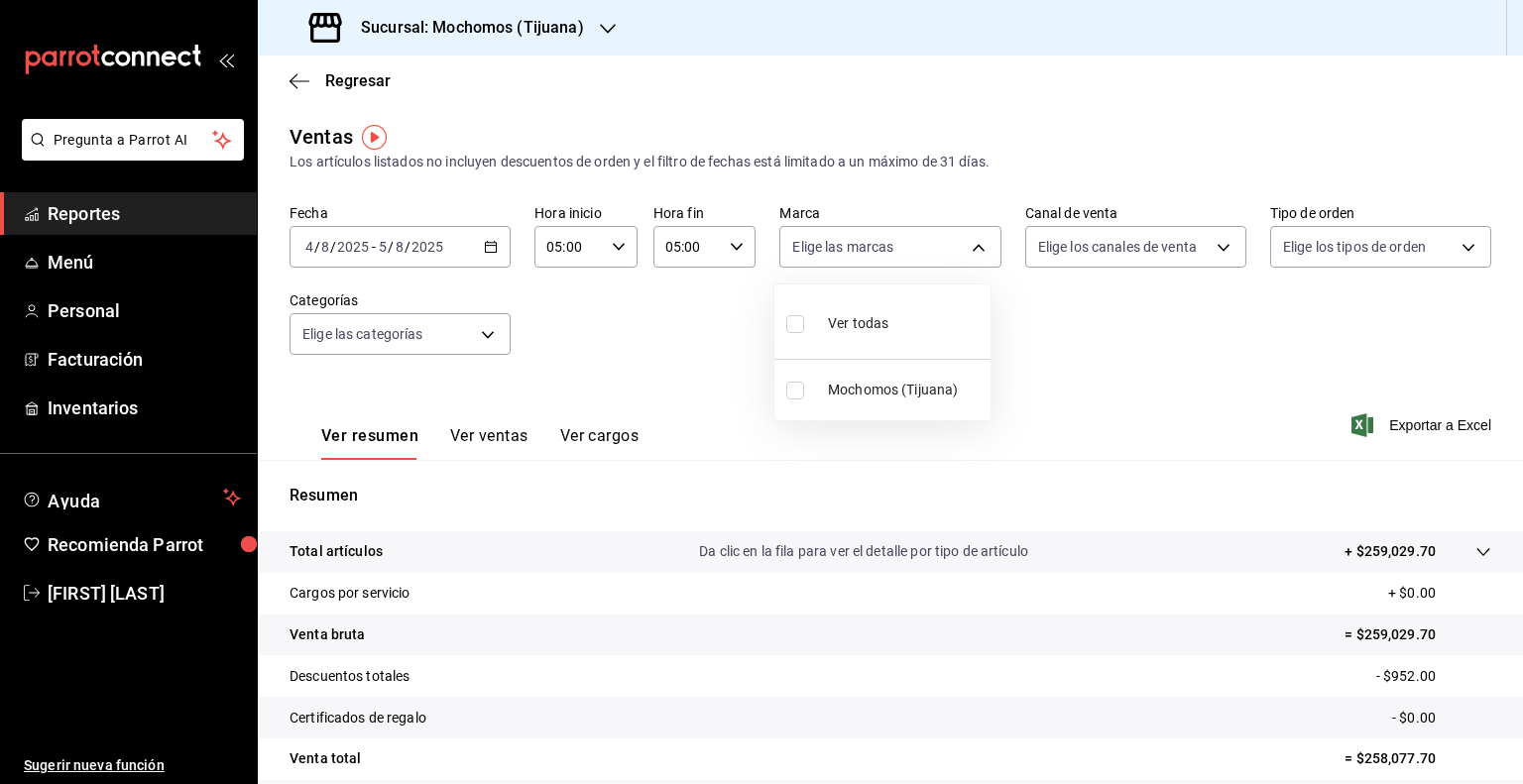 click on "Ver todas" at bounding box center [858, 323] 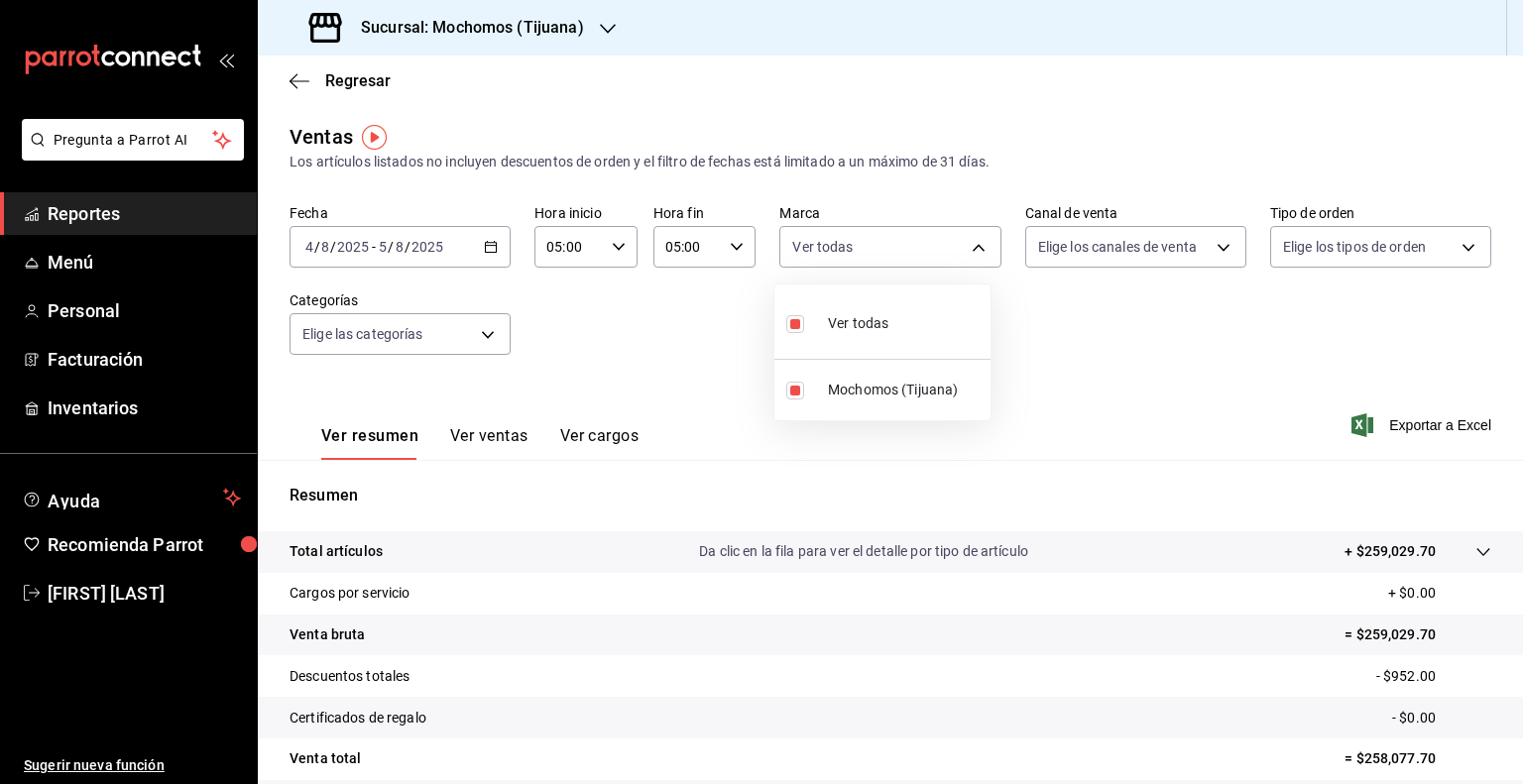 click at bounding box center [762, 392] 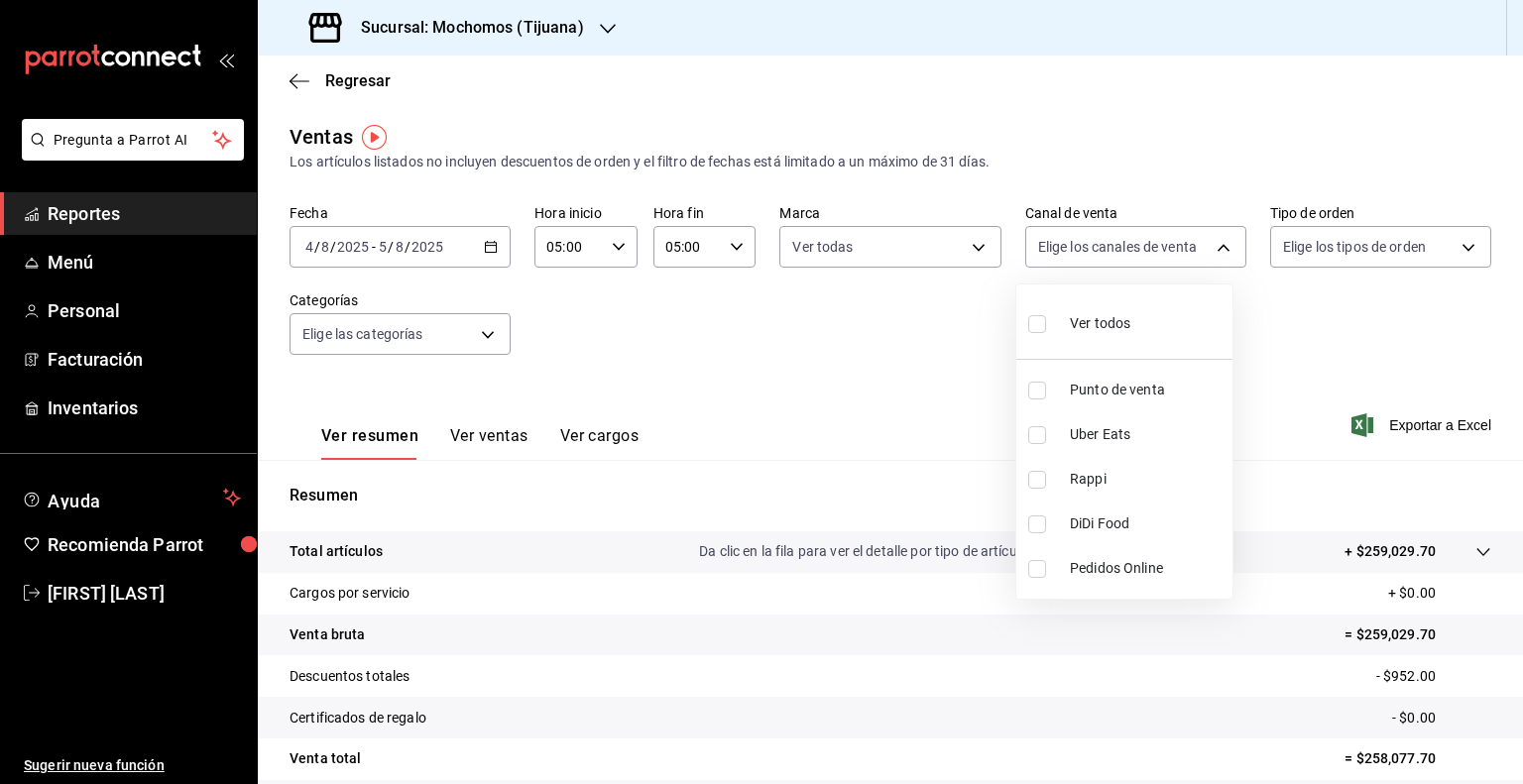 click on "Pregunta a Parrot AI Reportes   Menú   Personal   Facturación   Inventarios   Ayuda Recomienda Parrot   [FIRST] [LAST]   Sugerir nueva función   Sucursal: Mochomos ([CITY]) Regresar Ventas Los artículos listados no incluyen descuentos de orden y el filtro de fechas está limitado a un máximo de 31 días. Fecha [DATE] [DATE] - [DATE] [DATE] Hora inicio [TIME] Hora inicio Hora fin [TIME] Hora fin Marca Ver todas c300ab0f-4e96-434a-ab79-9fec8b673c9f Canal de venta Elige los canales de venta Tipo de orden Elige los tipos de orden Categorías Elige las categorías Ver resumen Ver ventas Ver cargos Exportar a Excel Resumen Total artículos Da clic en la fila para ver el detalle por tipo de artículo + $259,029.70 Cargos por servicio + $0.00 Venta bruta = $259,029.70 Descuentos totales - $952.00 Certificados de regalo - $0.00 Venta total = $258,077.70 Impuestos - $19,116.87 Venta neta = $238,960.83 Pregunta a Parrot AI Reportes   Menú   Personal   Facturación   Inventarios   Ayuda" at bounding box center [762, 392] 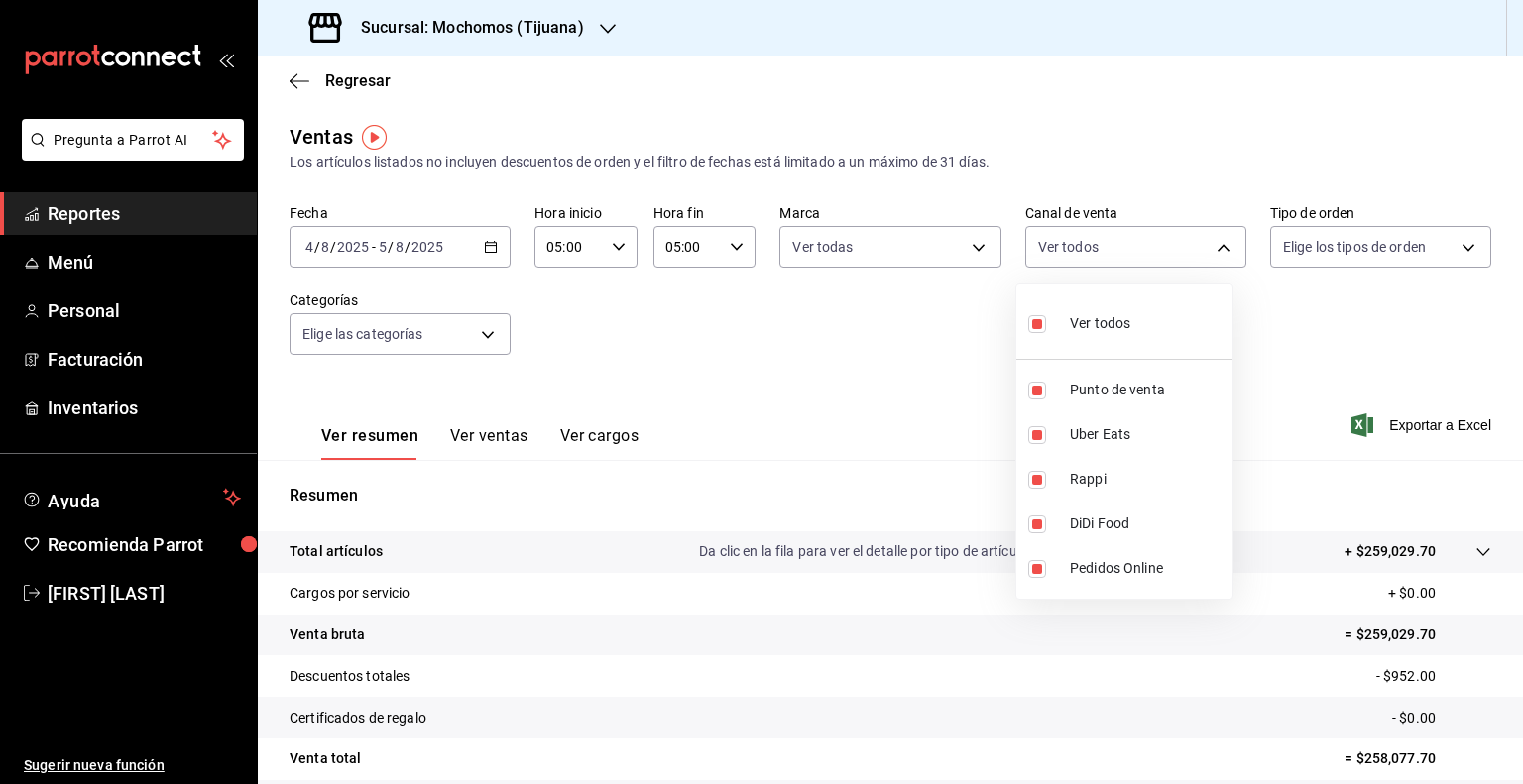 click at bounding box center [762, 392] 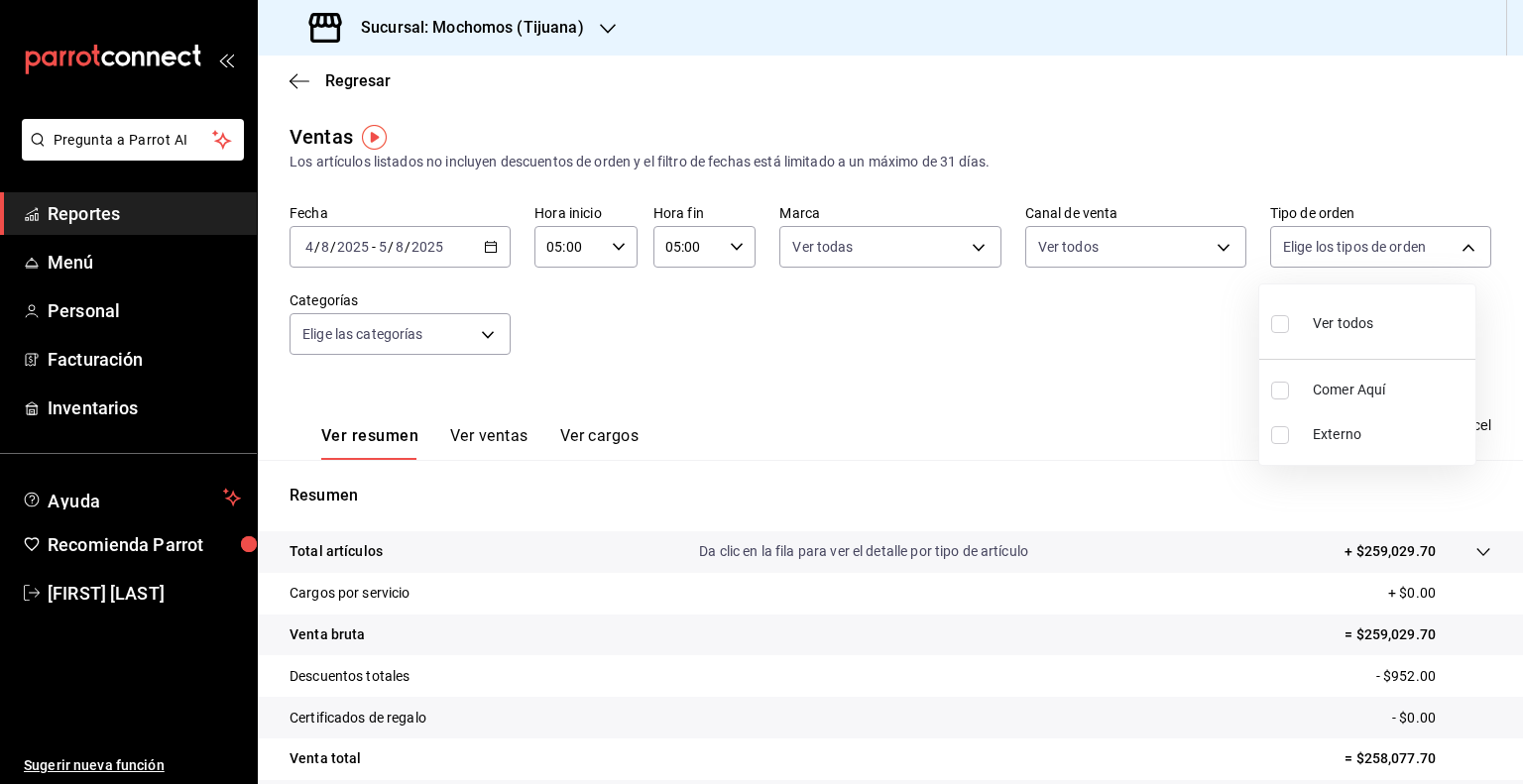 click on "Pregunta a Parrot AI Reportes   Menú   Personal   Facturación   Inventarios   Ayuda Recomienda Parrot   [FIRST] [LAST]   Sugerir nueva función   Sucursal: Mochomos ([CITY]) Regresar Ventas Los artículos listados no incluyen descuentos de orden y el filtro de fechas está limitado a un máximo de 31 días. Fecha [DATE] [DATE] - [DATE] [DATE] Hora inicio [TIME] Hora inicio Hora fin [TIME] Hora fin Marca Ver todas PARROT,UBER_EATS,RAPPI,DIDI_FOOD,ONLINE Tipo de orden Elige los tipos de orden Categorías Elige las categorías Ver resumen Ver ventas Ver cargos Exportar a Excel Resumen Total artículos Da clic en la fila para ver el detalle por tipo de artículo + $259,029.70 Cargos por servicio + $0.00 Venta bruta = $259,029.70 Descuentos totales - $952.00 Certificados de regalo - $0.00 Venta total = $258,077.70 Impuestos - $19,116.87 Venta neta = $238,960.83 Pregunta a Parrot AI Reportes   Menú   Personal   Facturación" at bounding box center [762, 392] 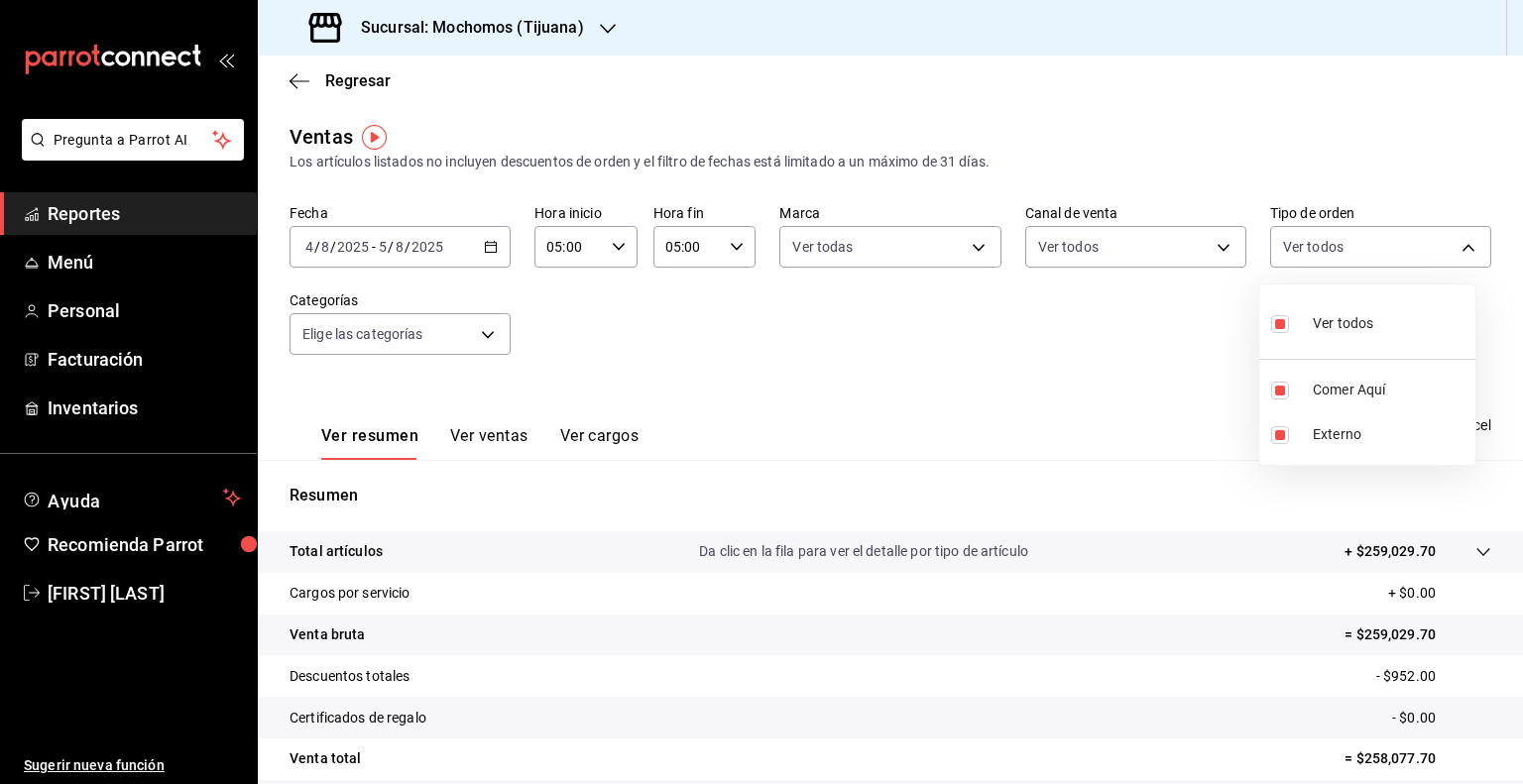 click at bounding box center (762, 392) 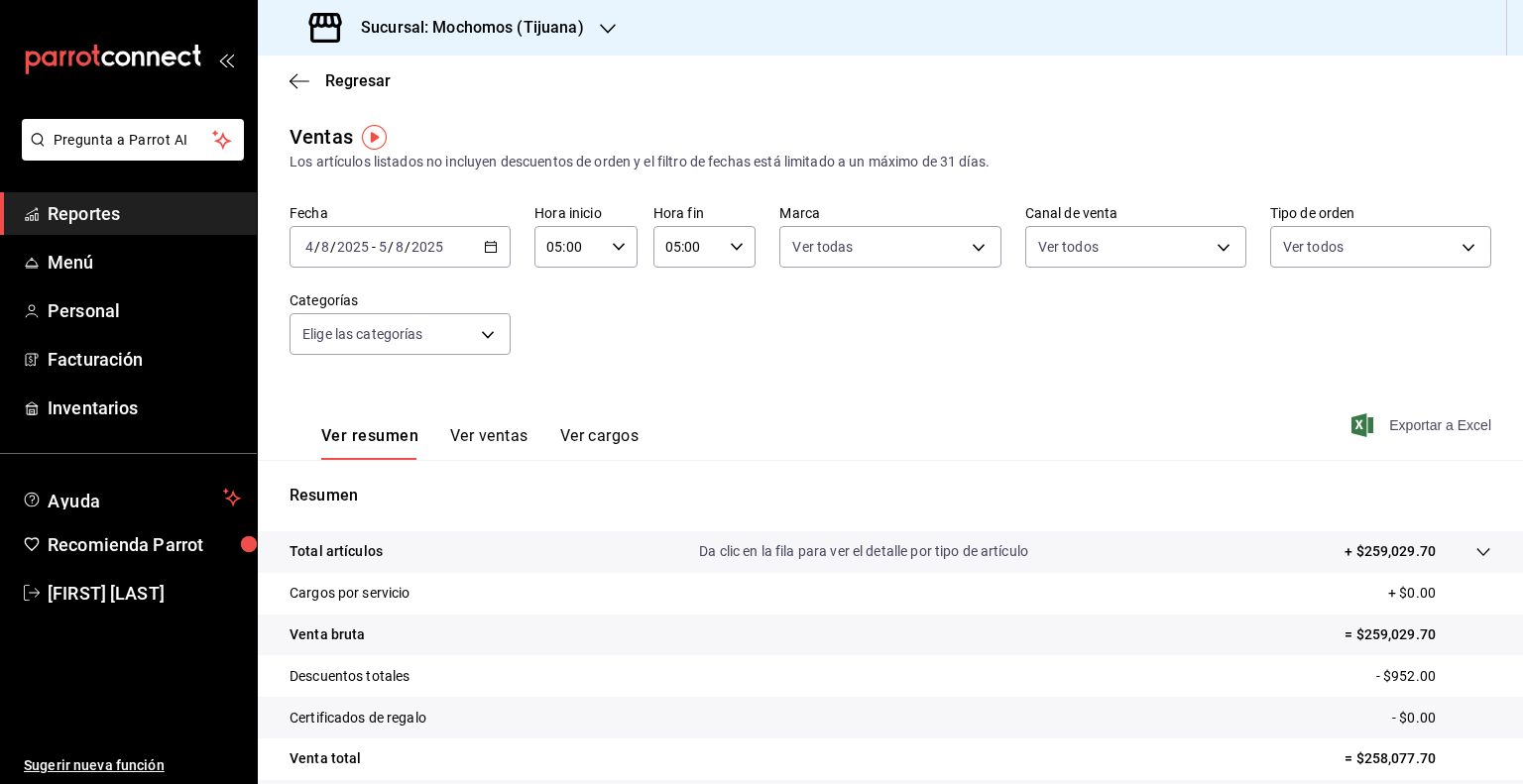 click on "Exportar a Excel" at bounding box center [1423, 425] 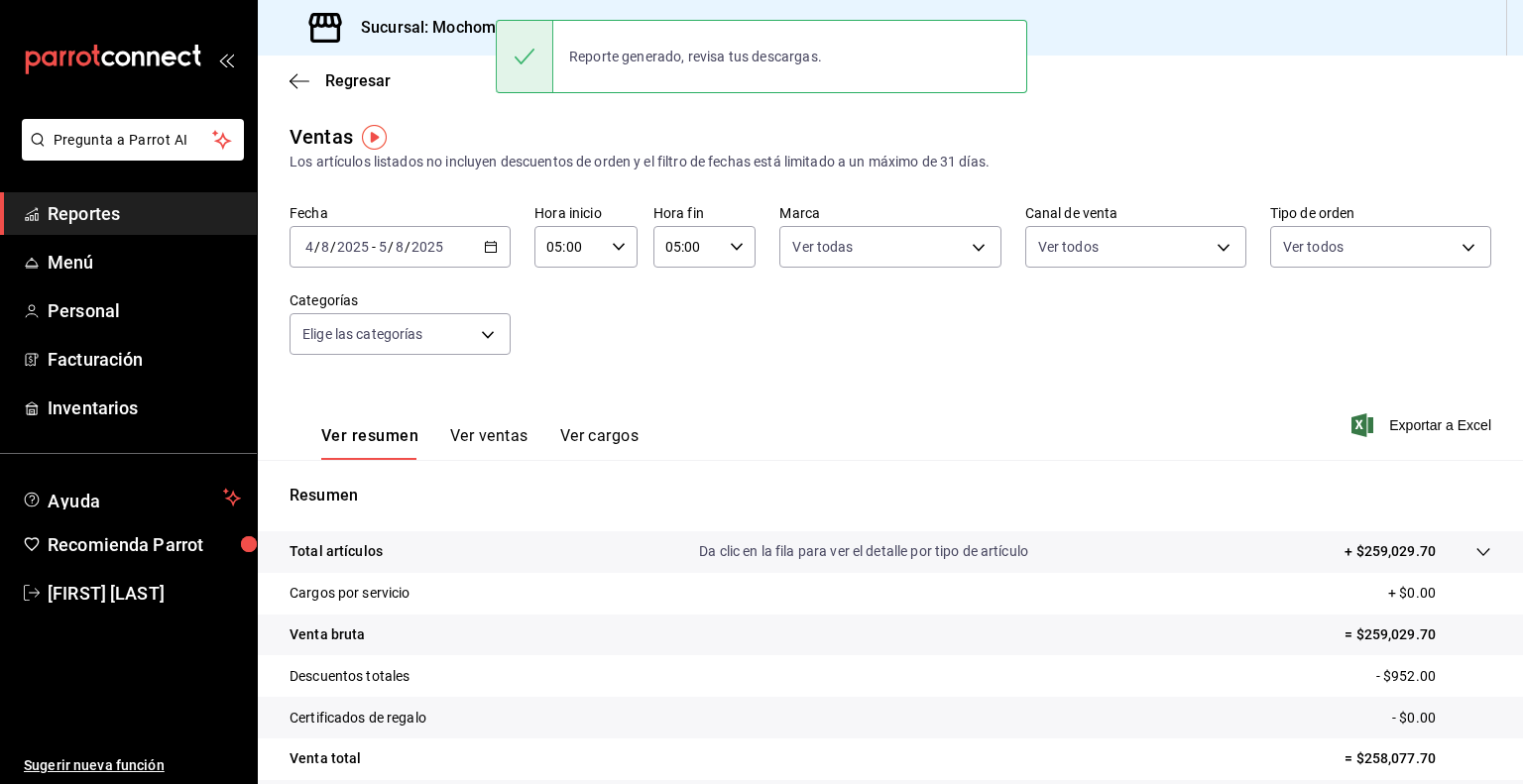 click 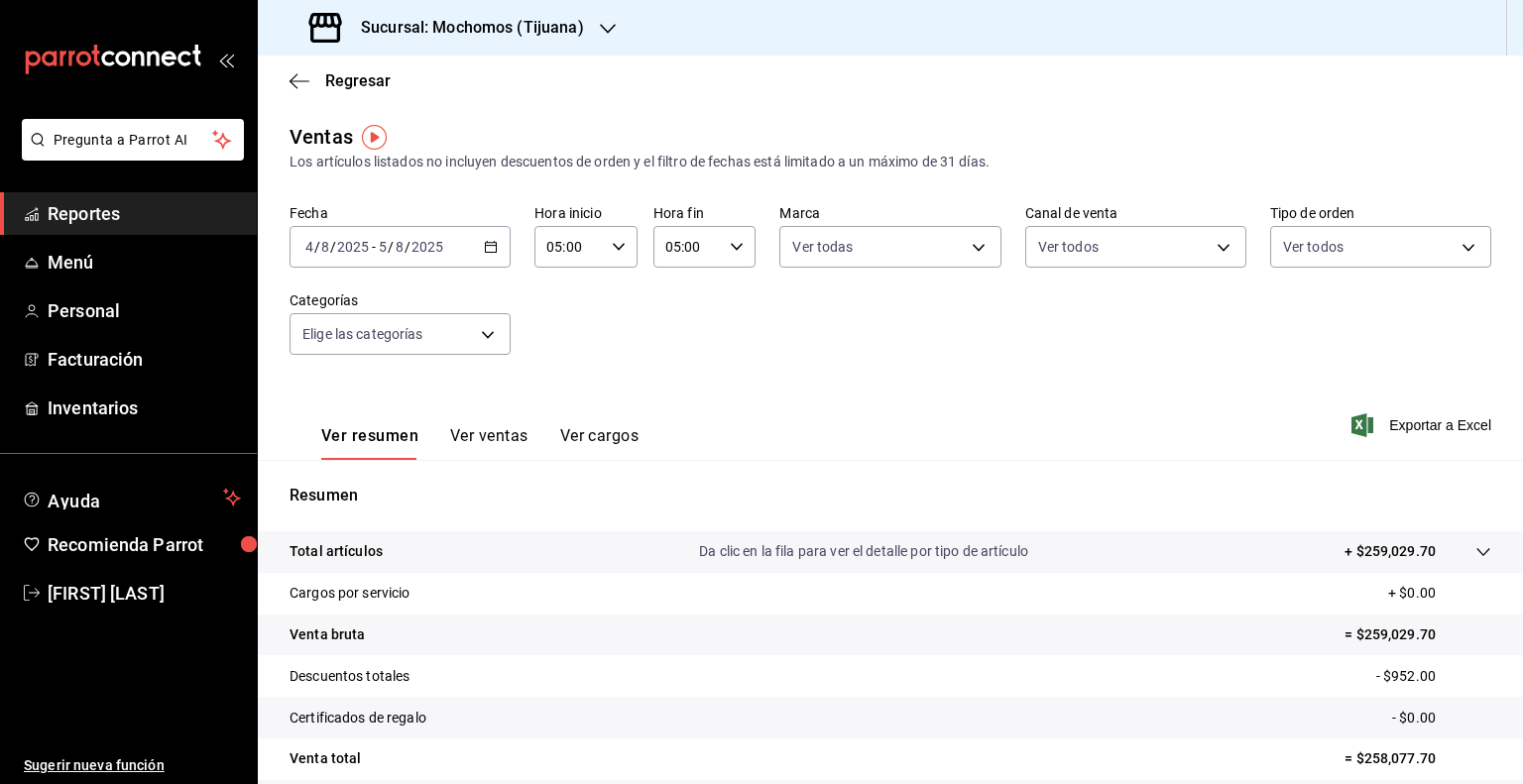 click 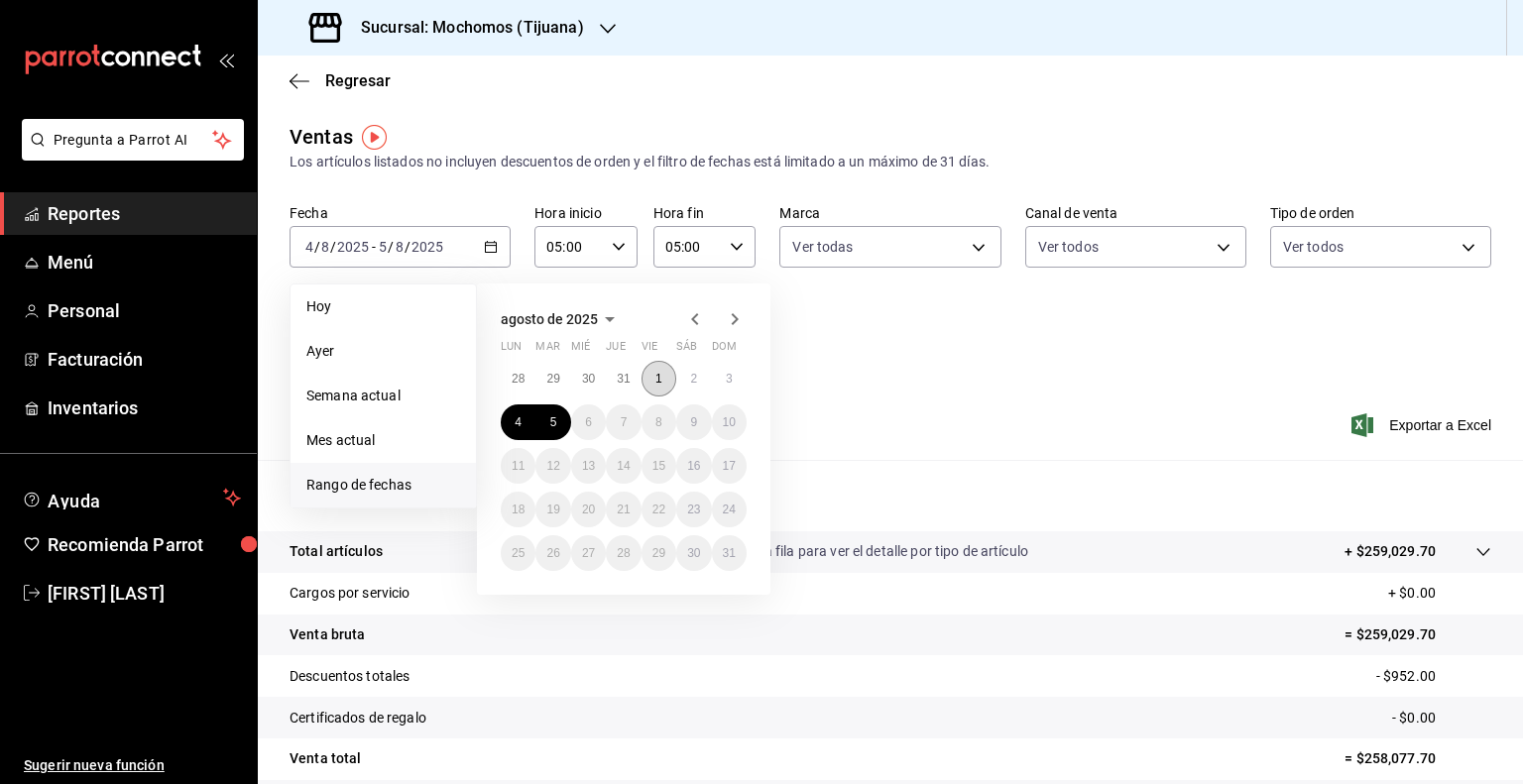 click on "1" at bounding box center [658, 379] 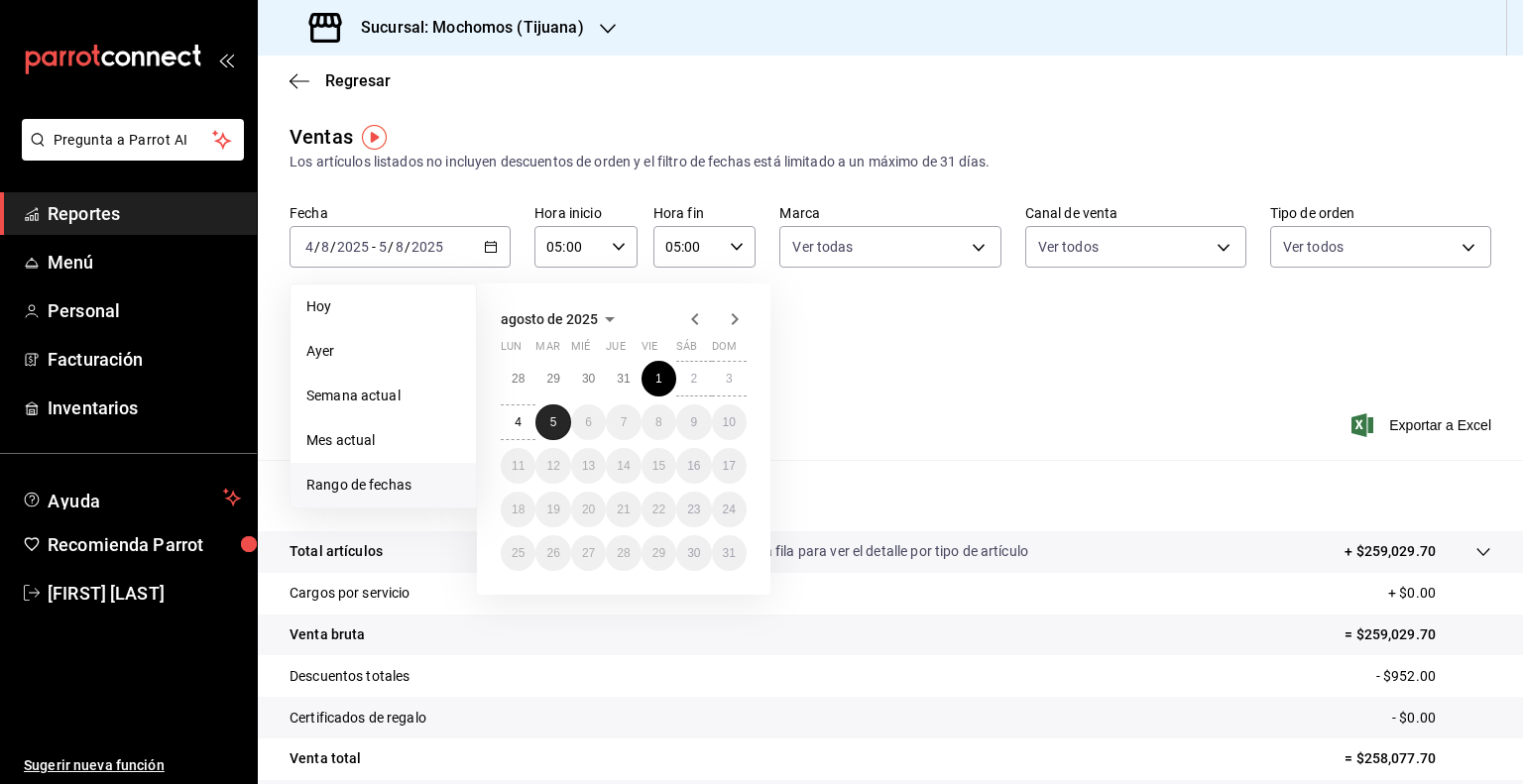click on "5" at bounding box center [552, 422] 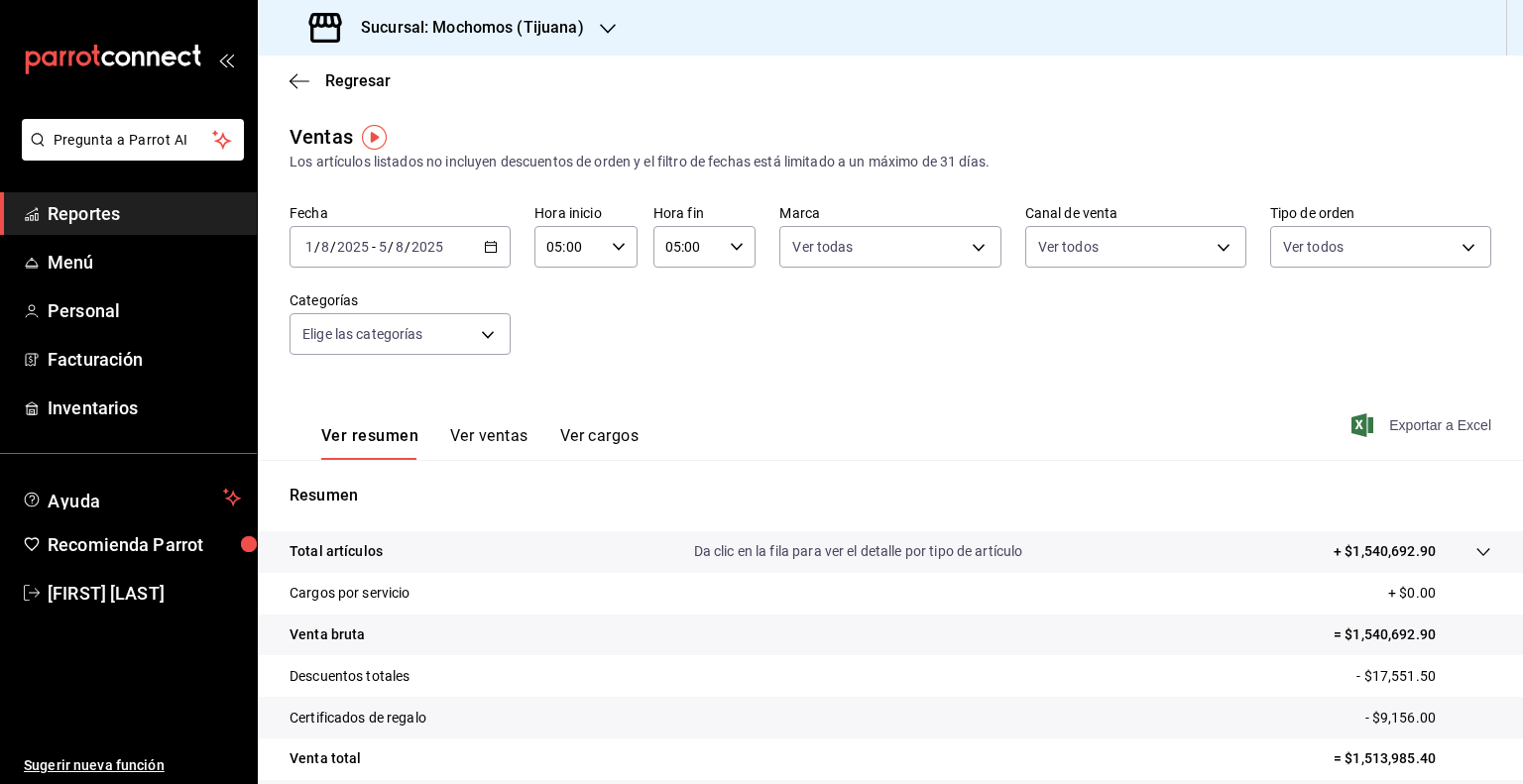 click on "Exportar a Excel" at bounding box center [1423, 425] 